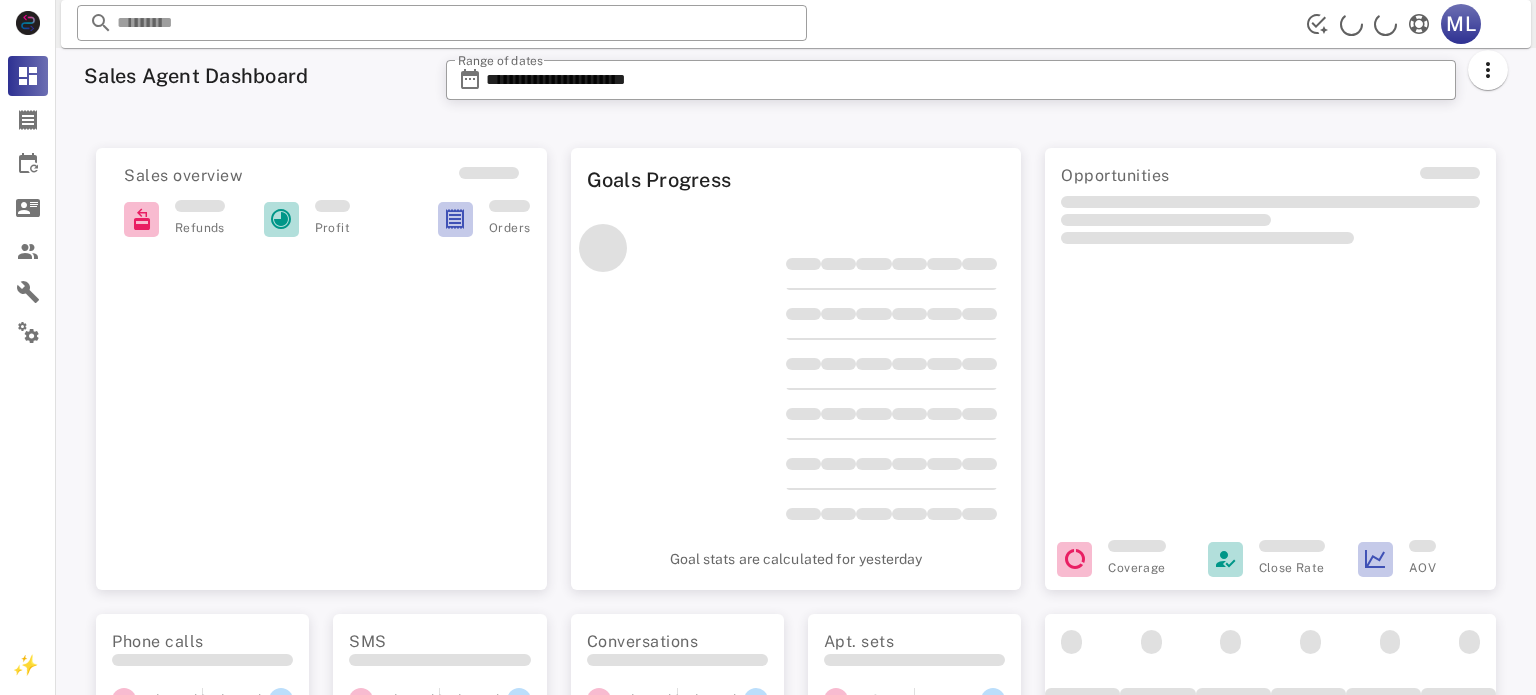 scroll, scrollTop: 0, scrollLeft: 0, axis: both 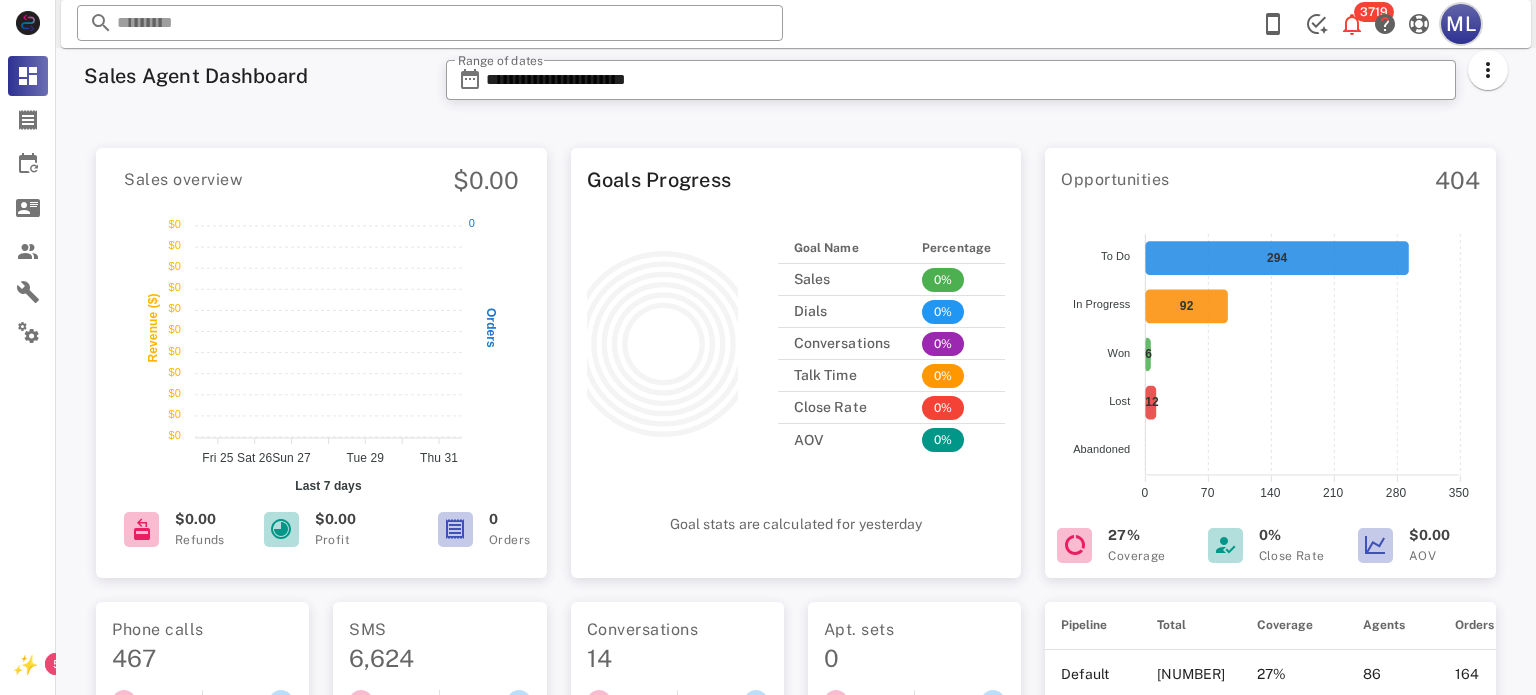 click on "ML" at bounding box center [1461, 24] 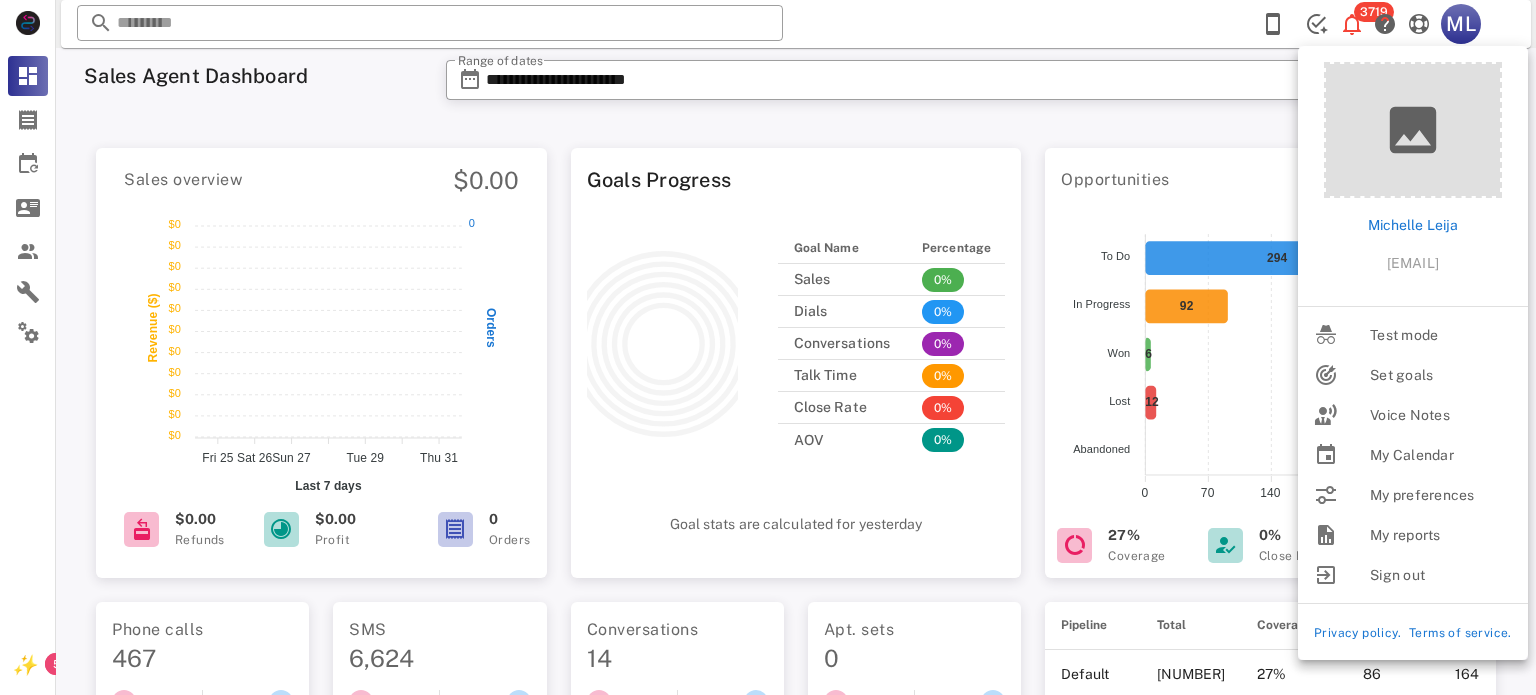 click on "**********" at bounding box center [977, 86] 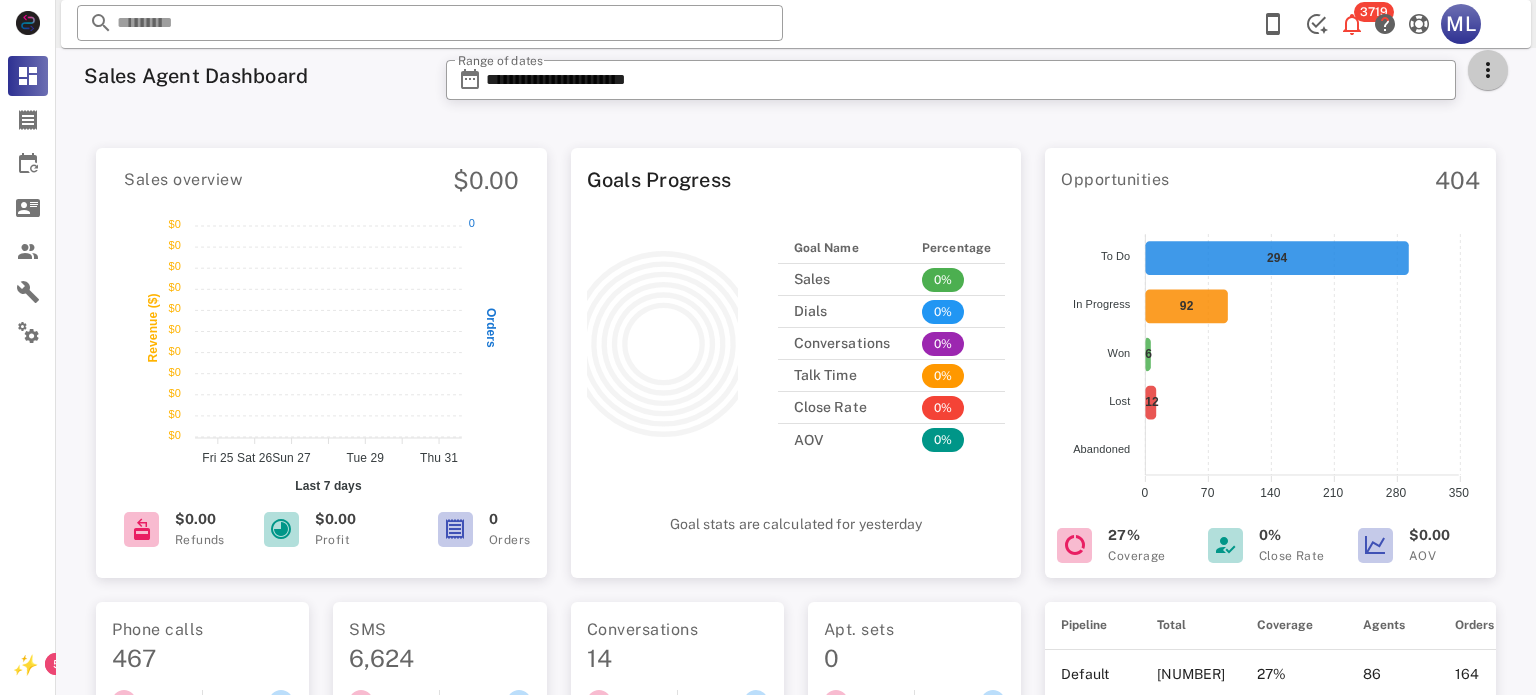 click at bounding box center [1488, 70] 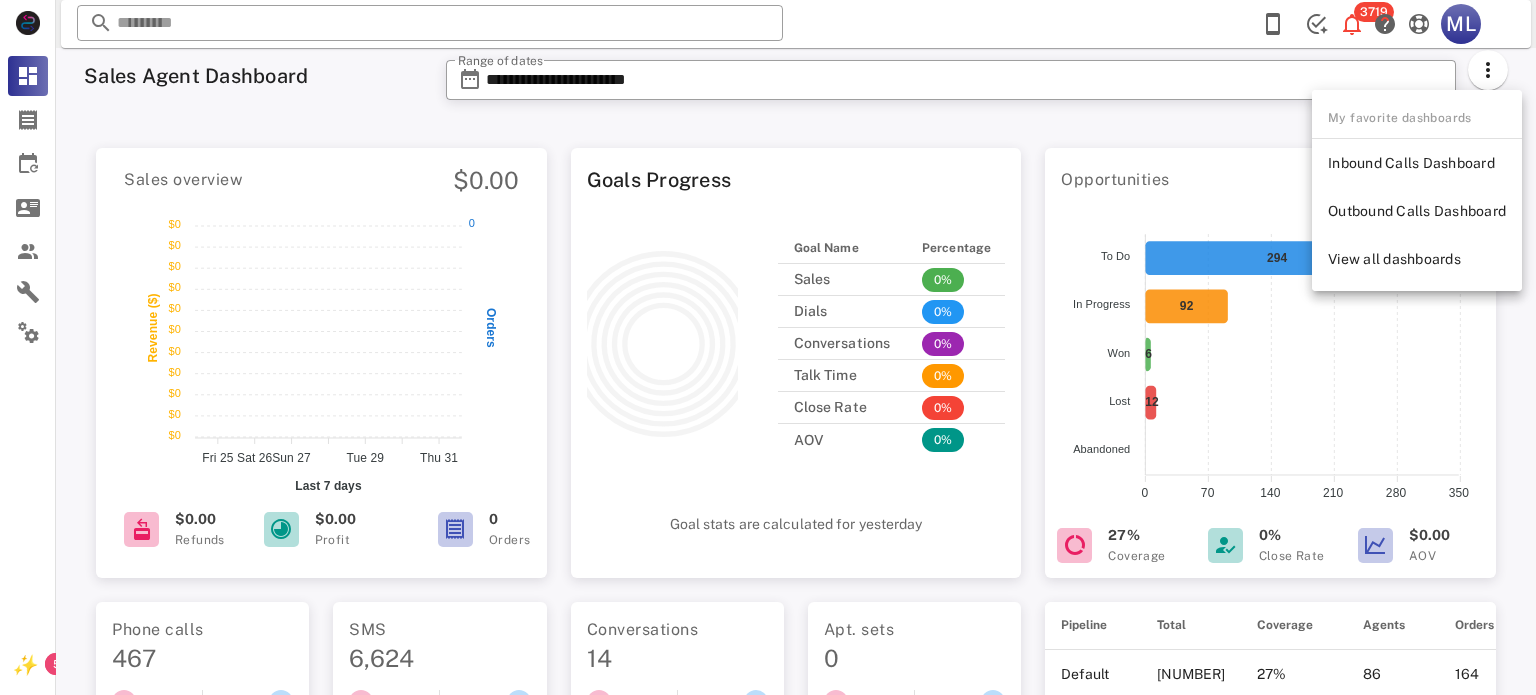 click on "**********" at bounding box center [951, 86] 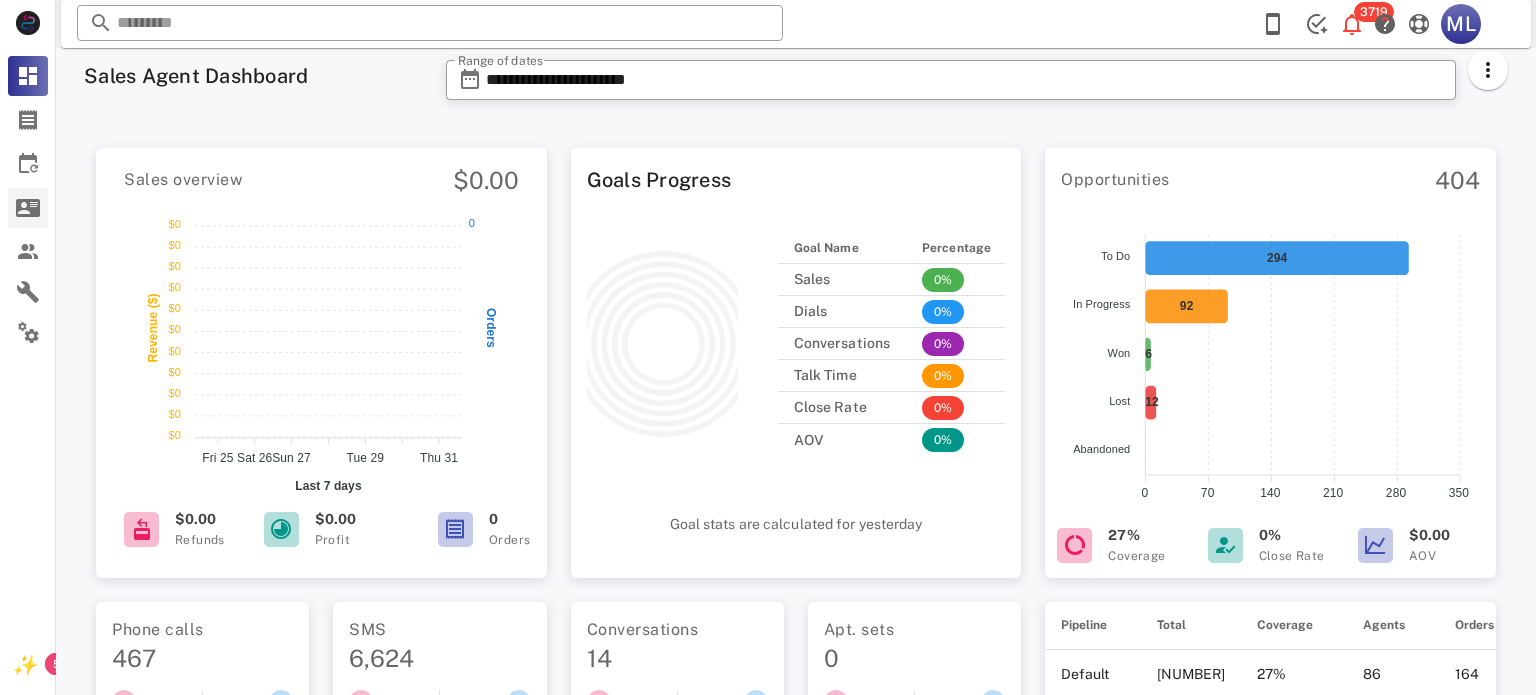 click at bounding box center [28, 208] 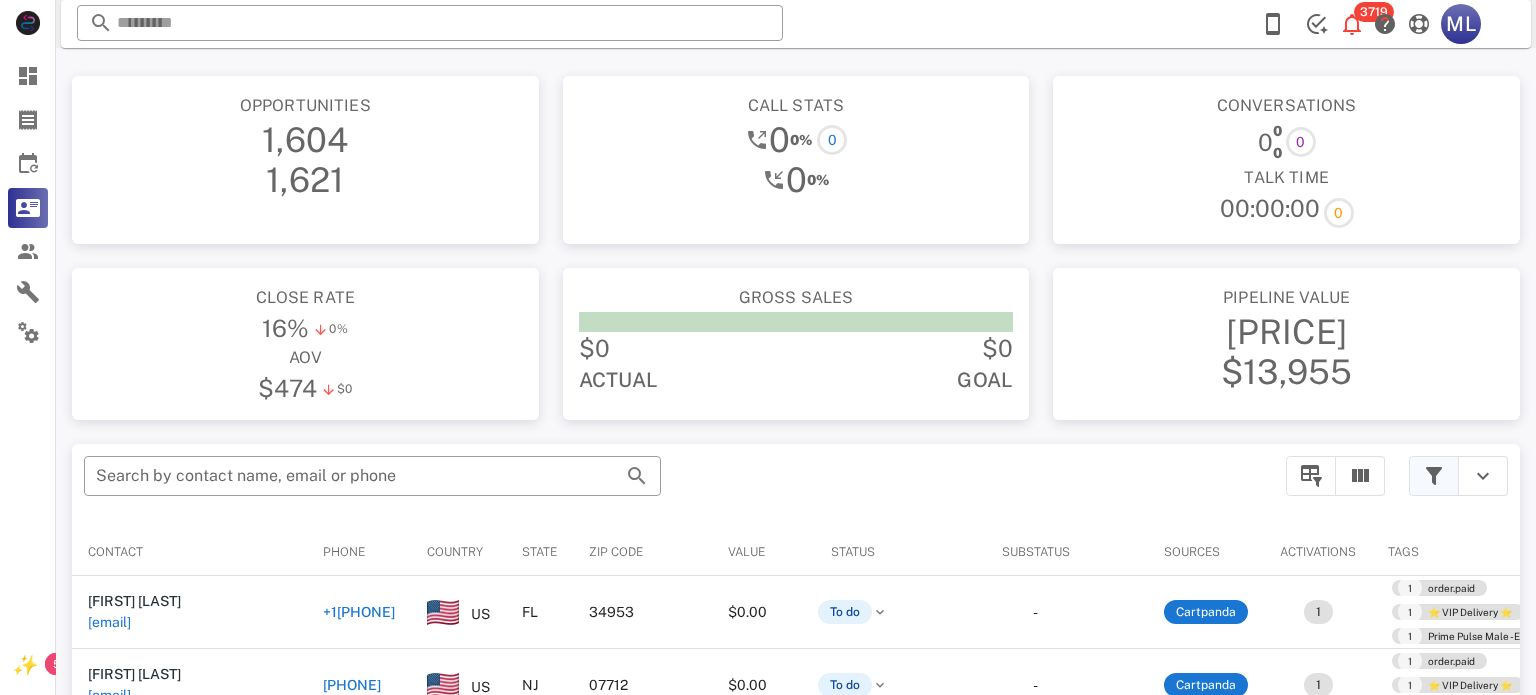 click at bounding box center (1434, 476) 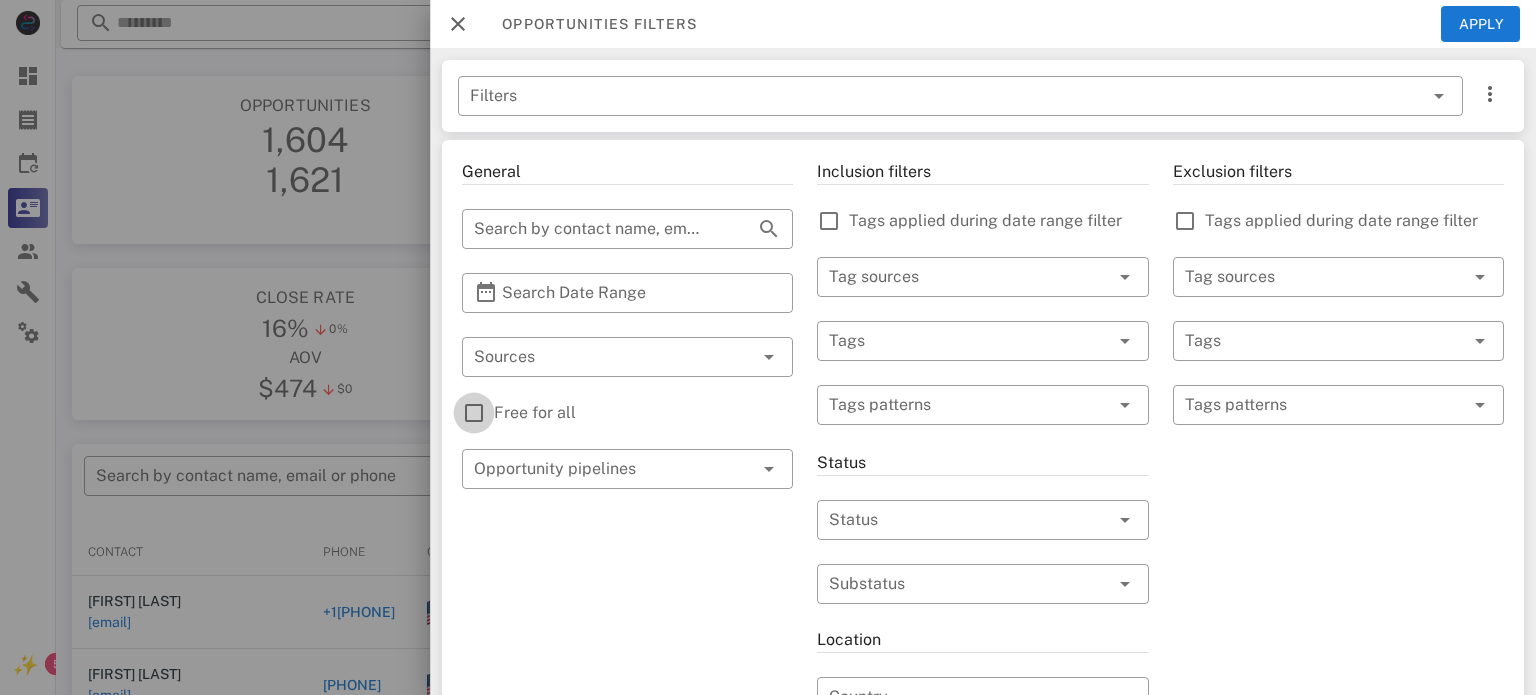 click at bounding box center (474, 413) 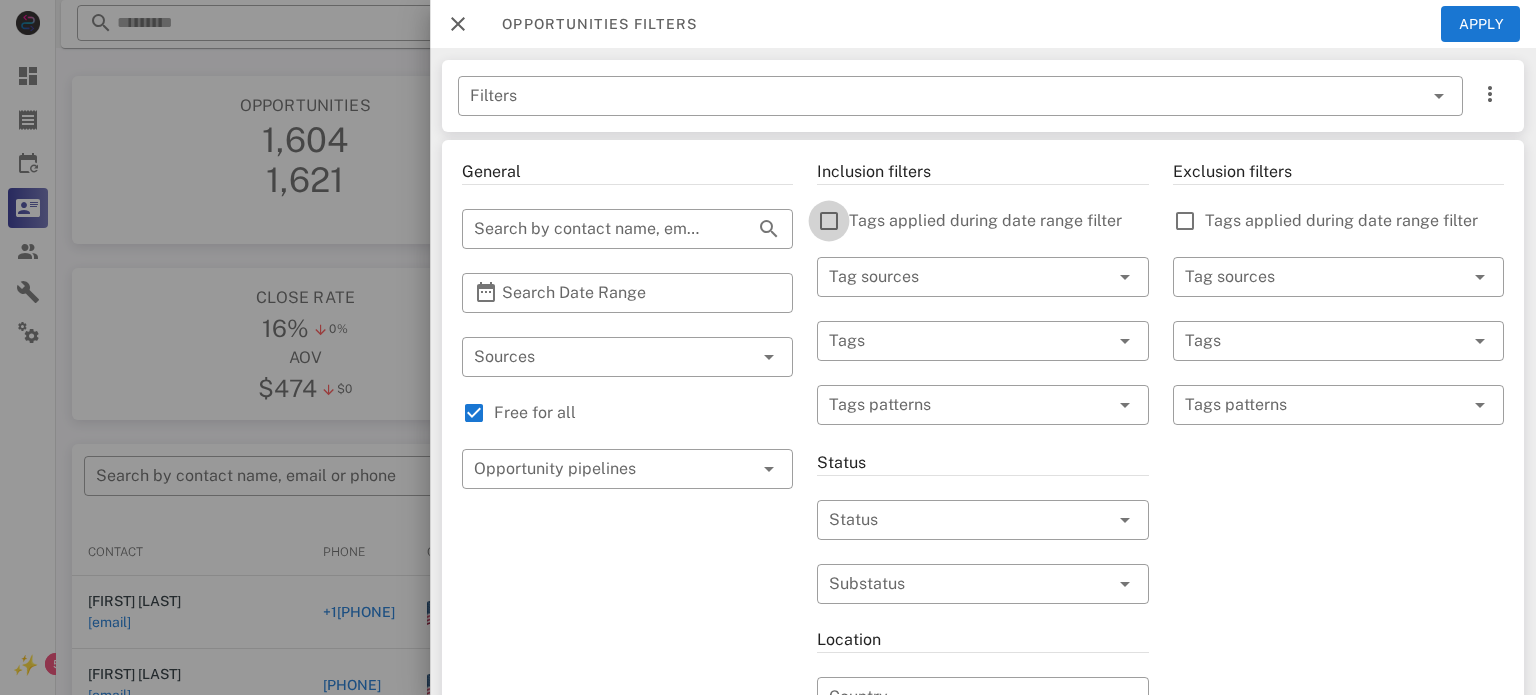 click at bounding box center (829, 221) 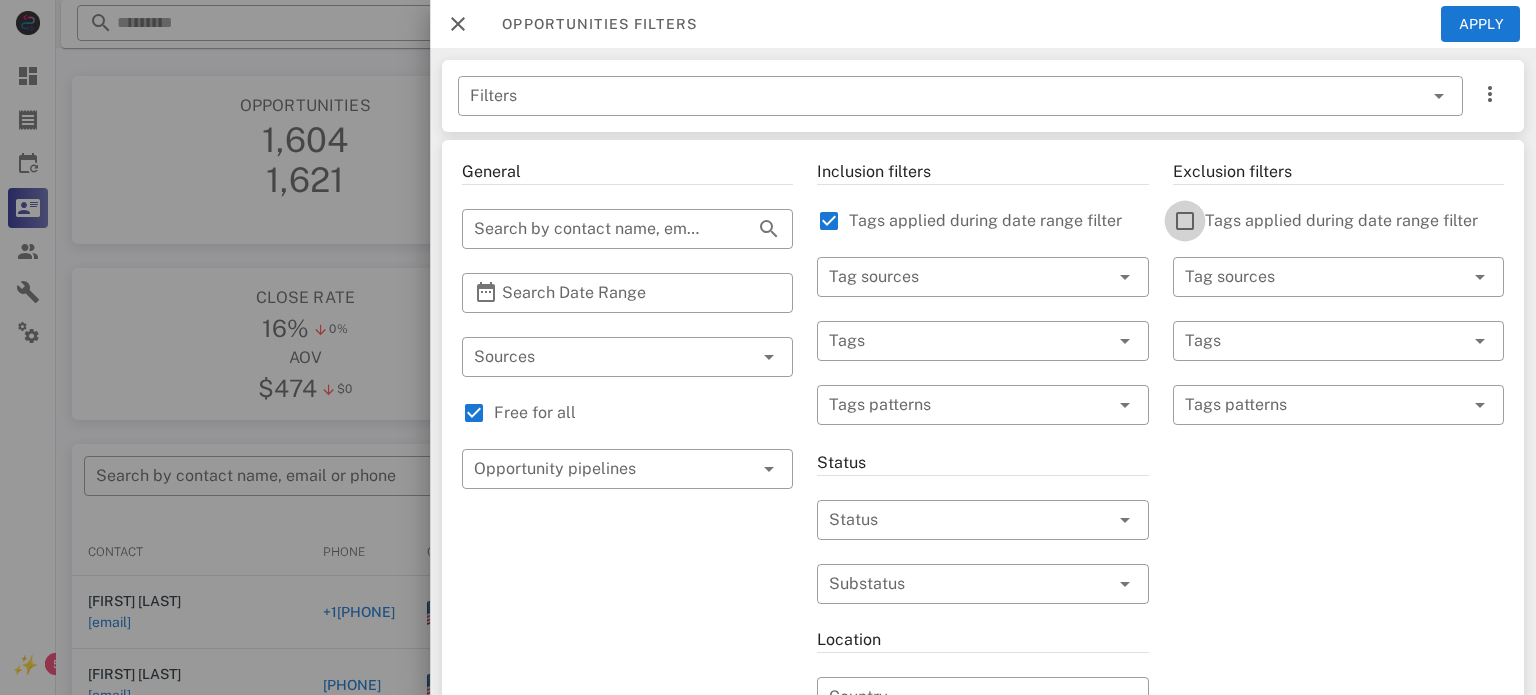click at bounding box center (1185, 221) 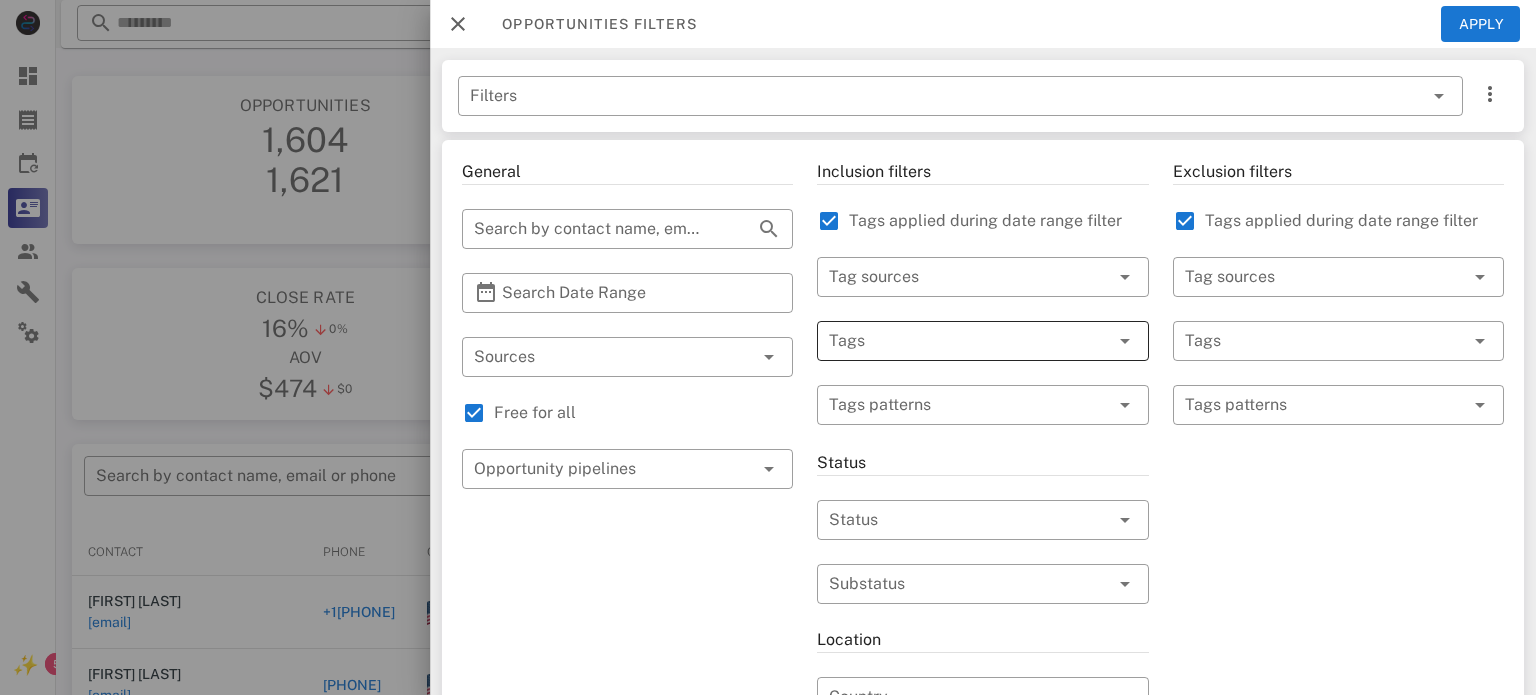 click at bounding box center [954, 341] 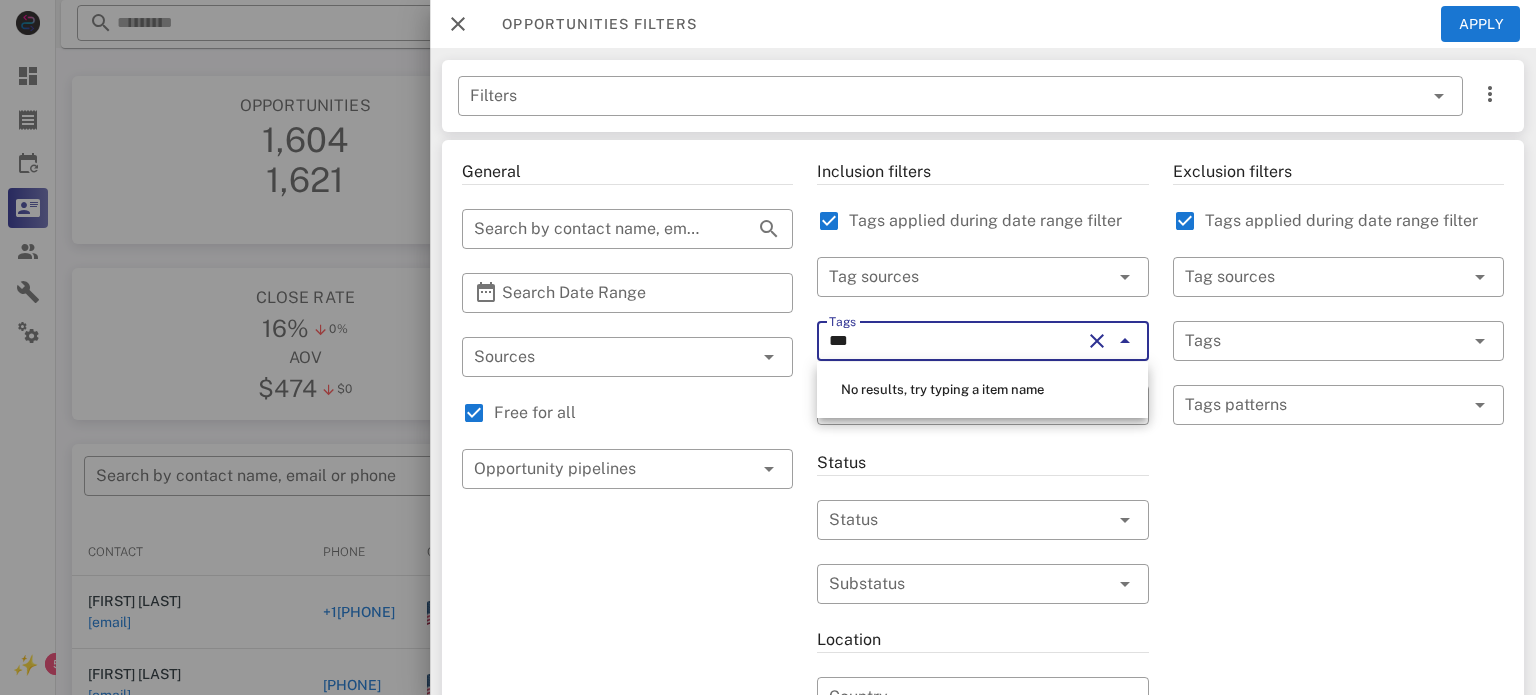 type on "****" 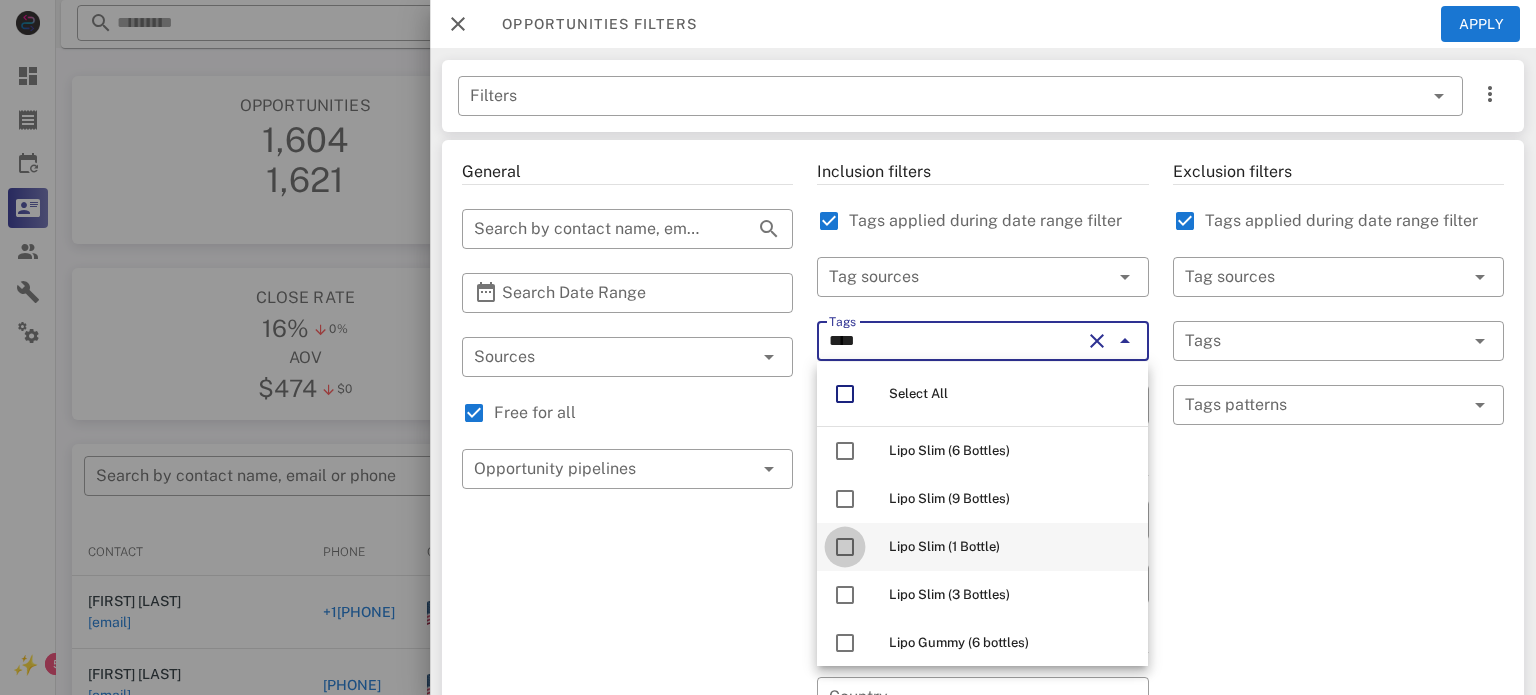click at bounding box center [845, 547] 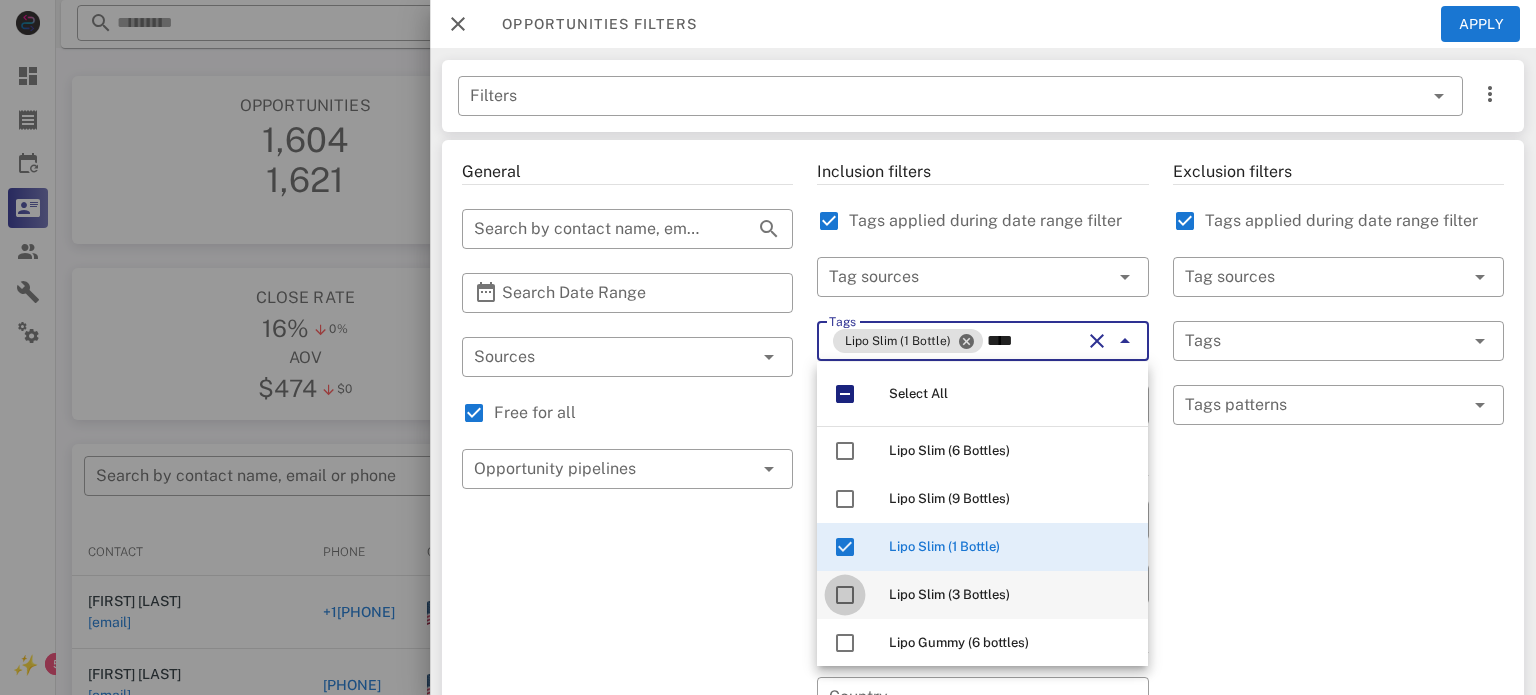 click at bounding box center [845, 595] 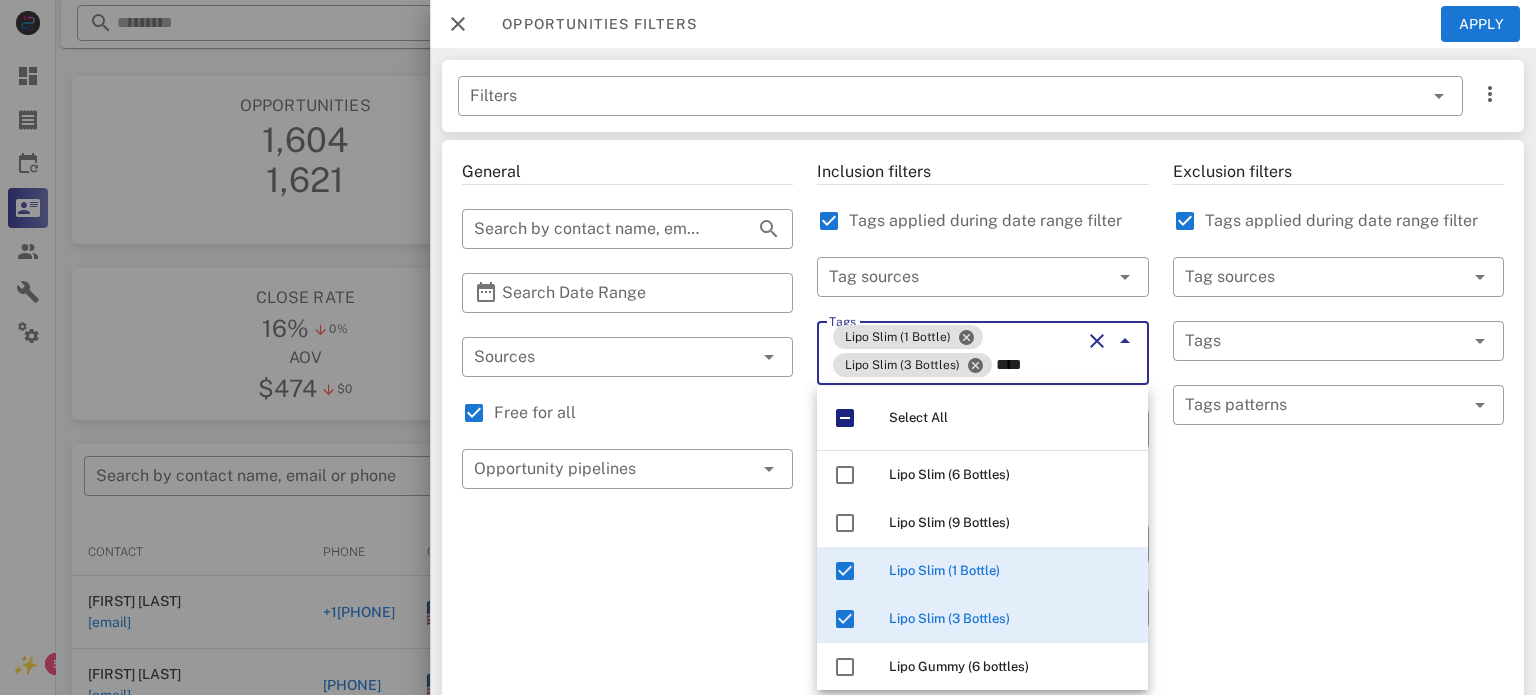 click on "Exclusion filters Tags applied during date range filter ​ Tag sources ​ Tags ​ Tags patterns" at bounding box center (1338, 721) 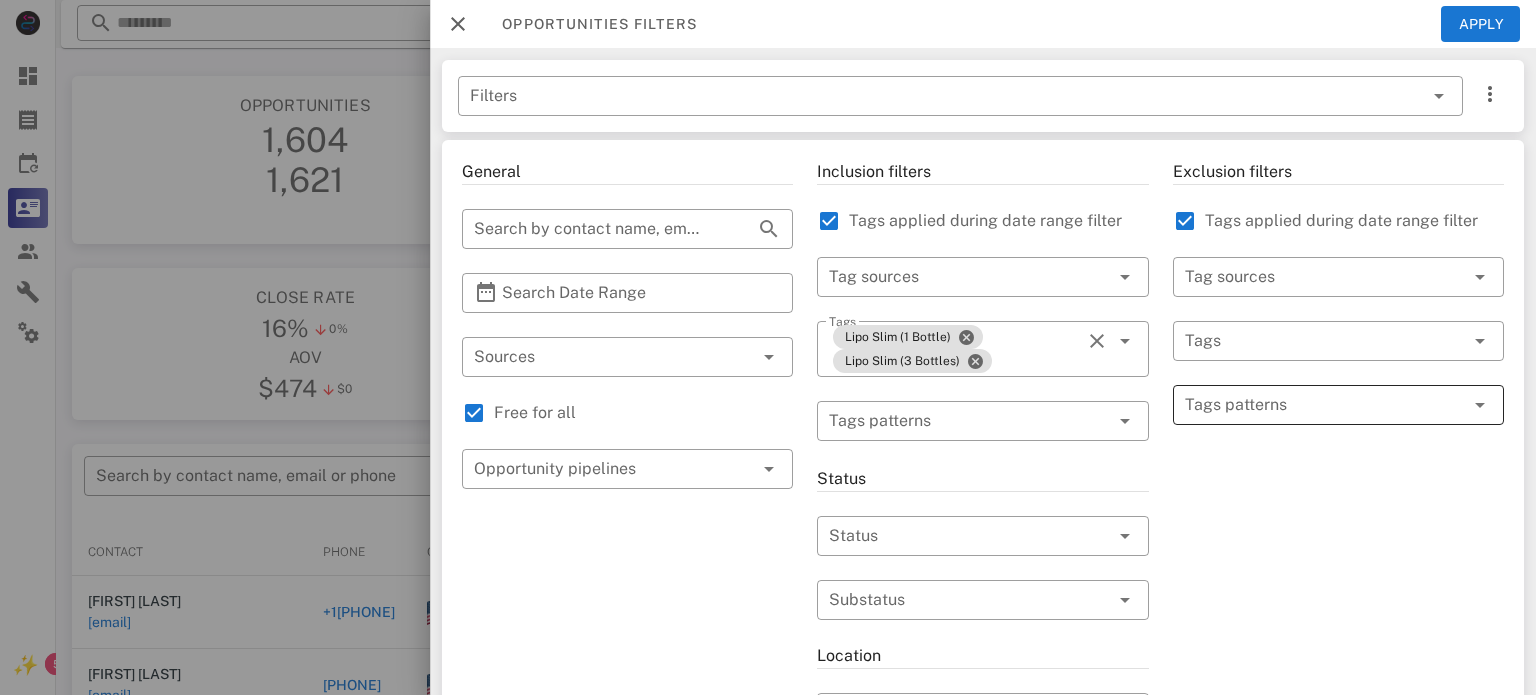 click at bounding box center [1324, 405] 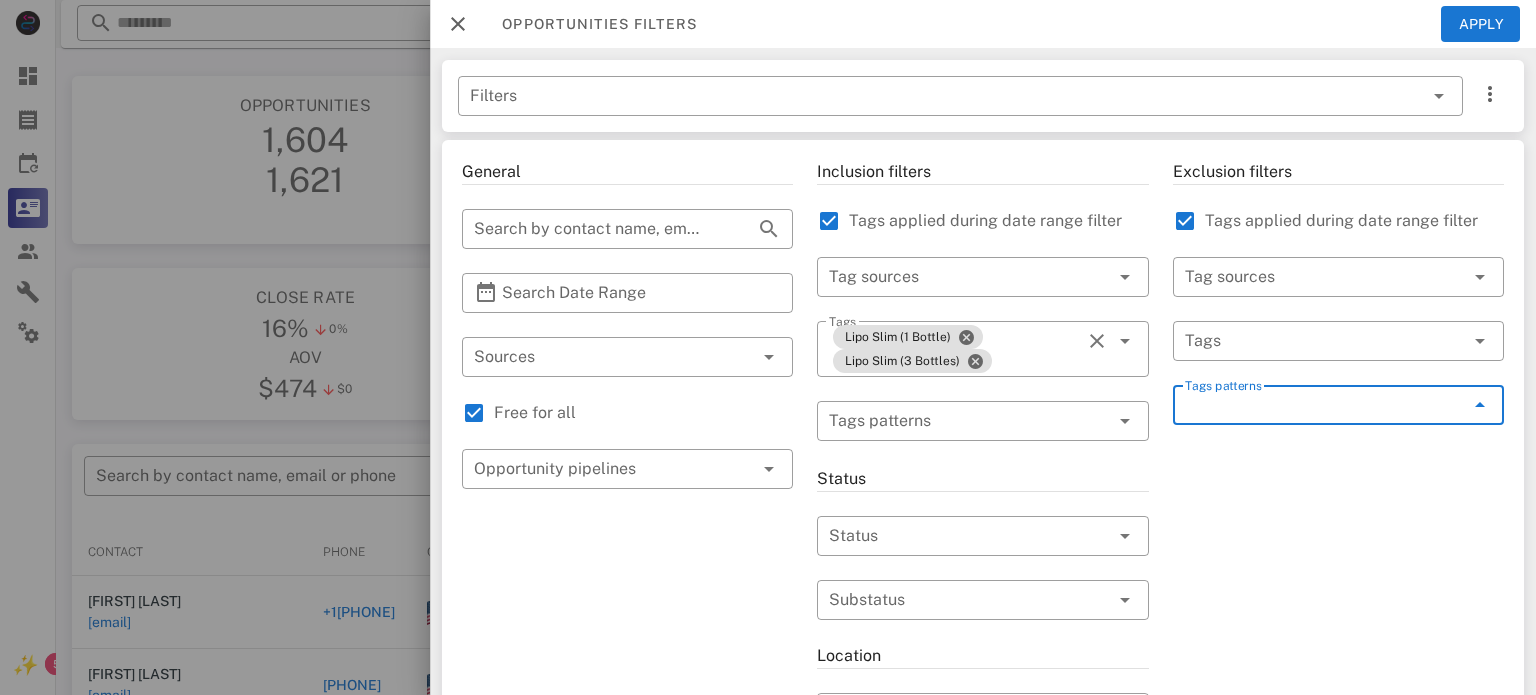 click on "Tags patterns" at bounding box center (1324, 405) 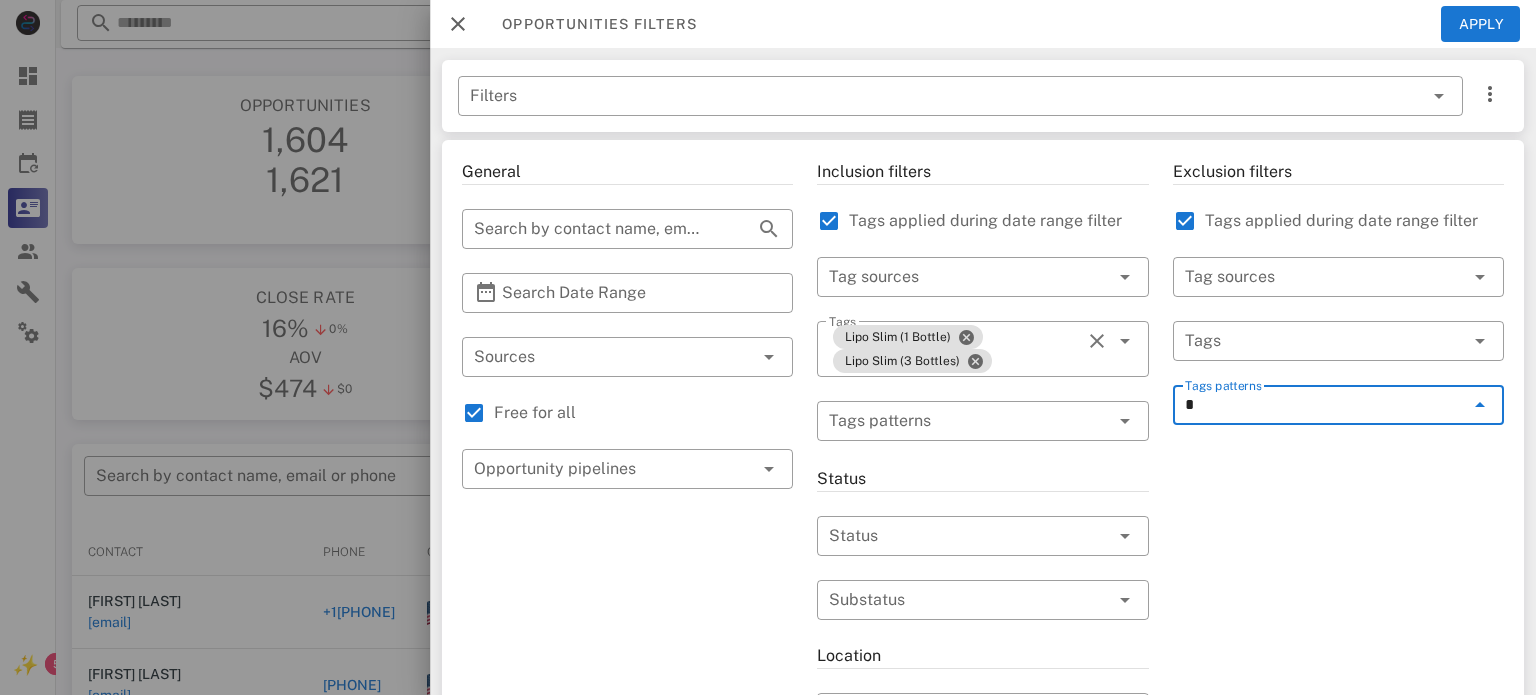click on "*" at bounding box center [1324, 405] 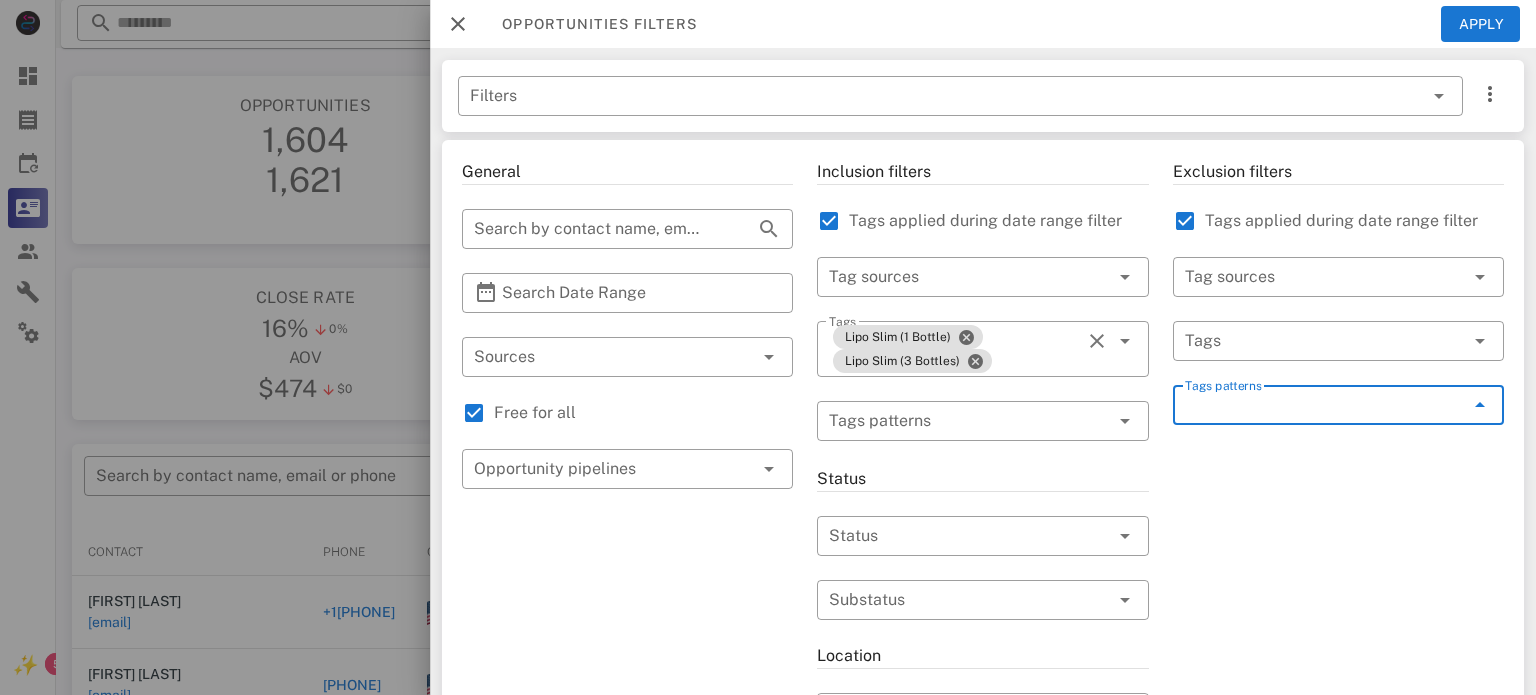 click on "Tags patterns" at bounding box center (1324, 405) 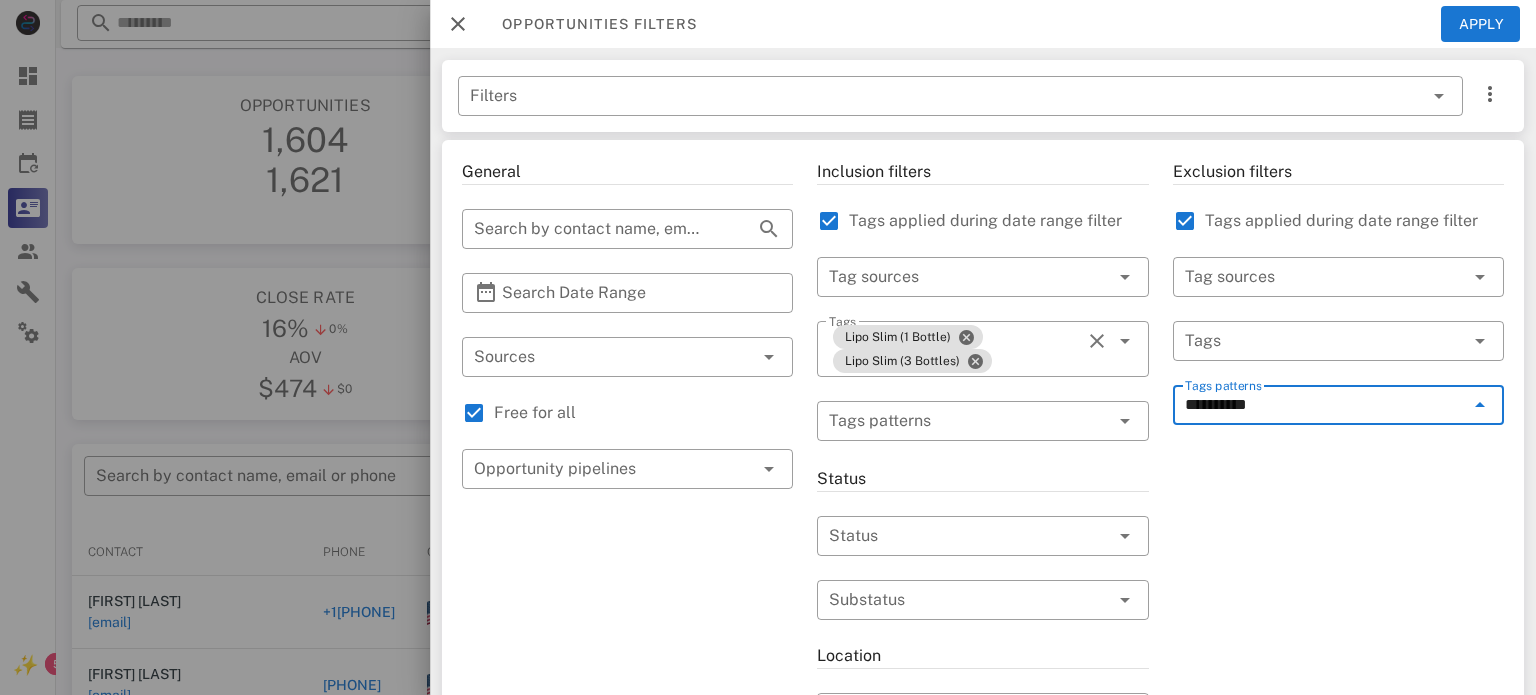 click on "**********" at bounding box center (1324, 405) 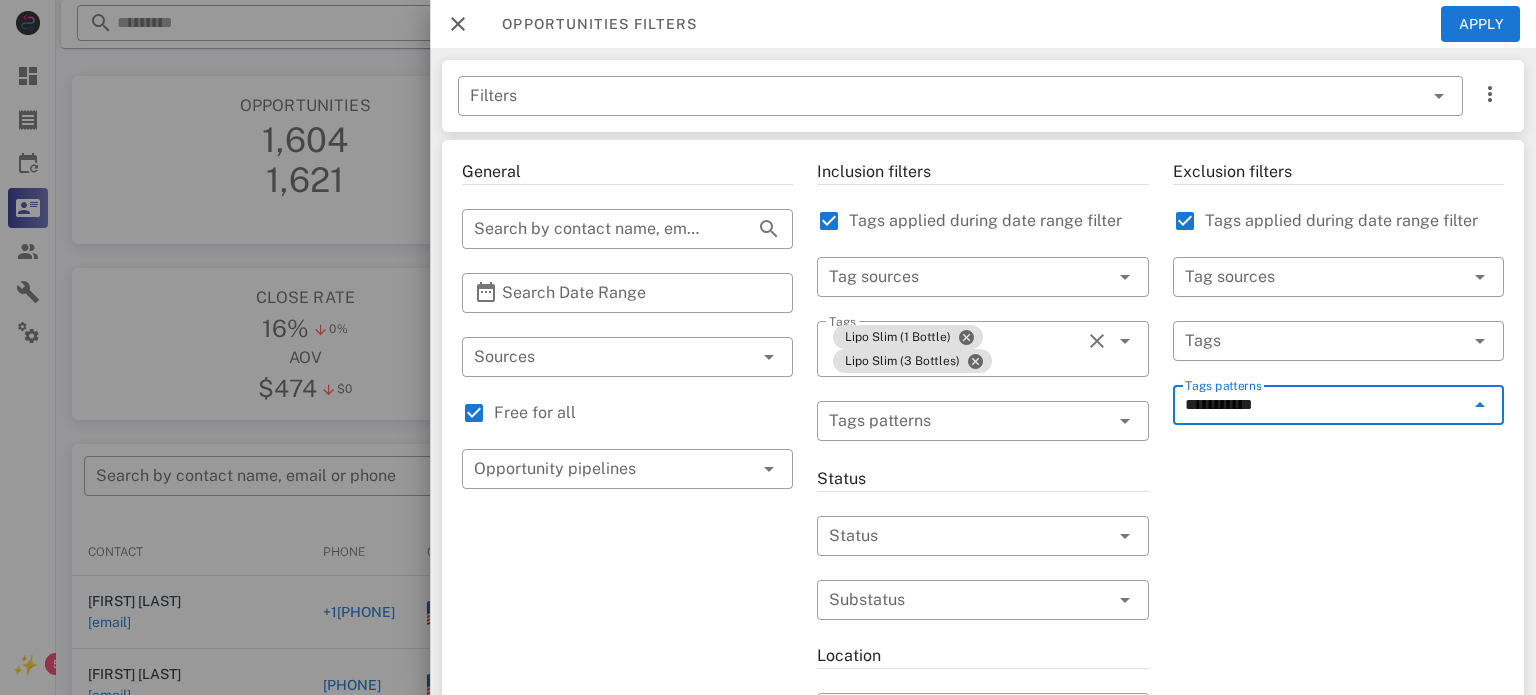 click on "**********" at bounding box center [1324, 405] 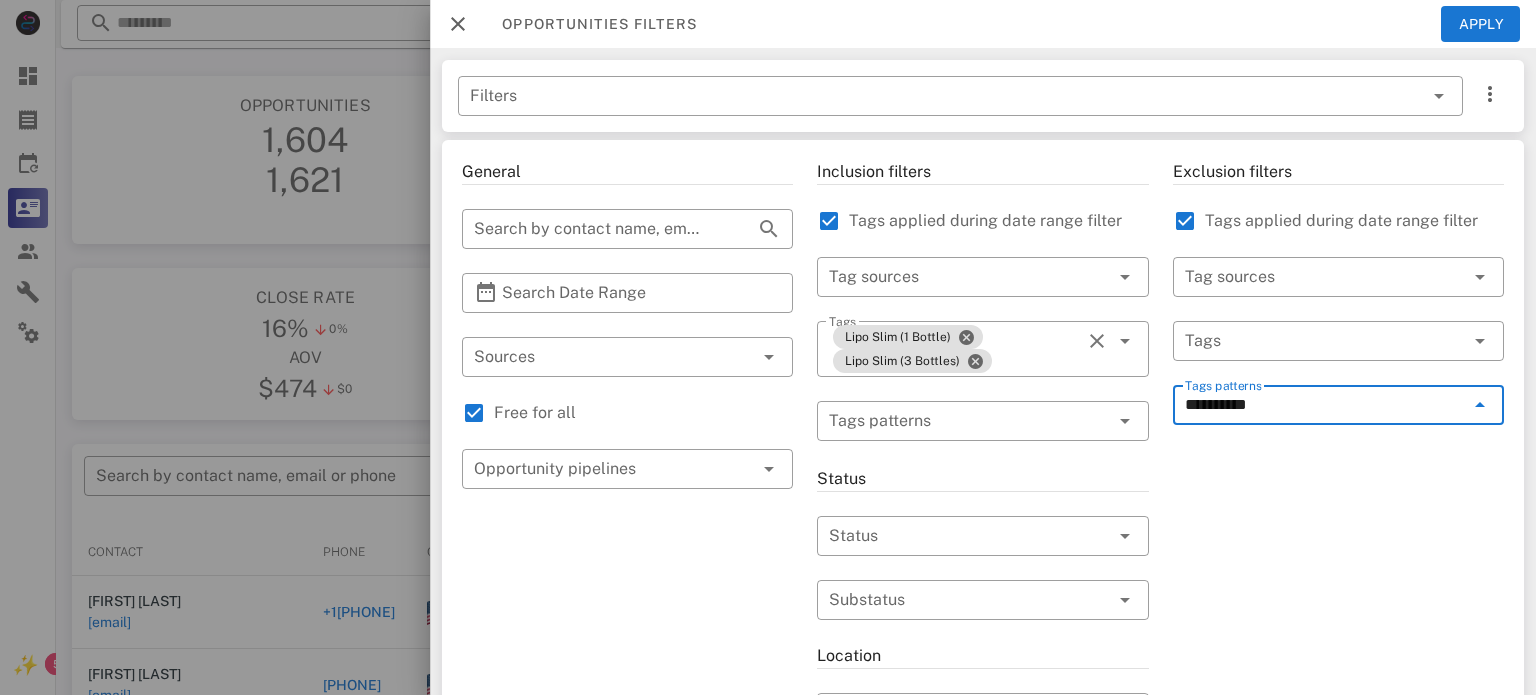 click on "**********" at bounding box center [1324, 405] 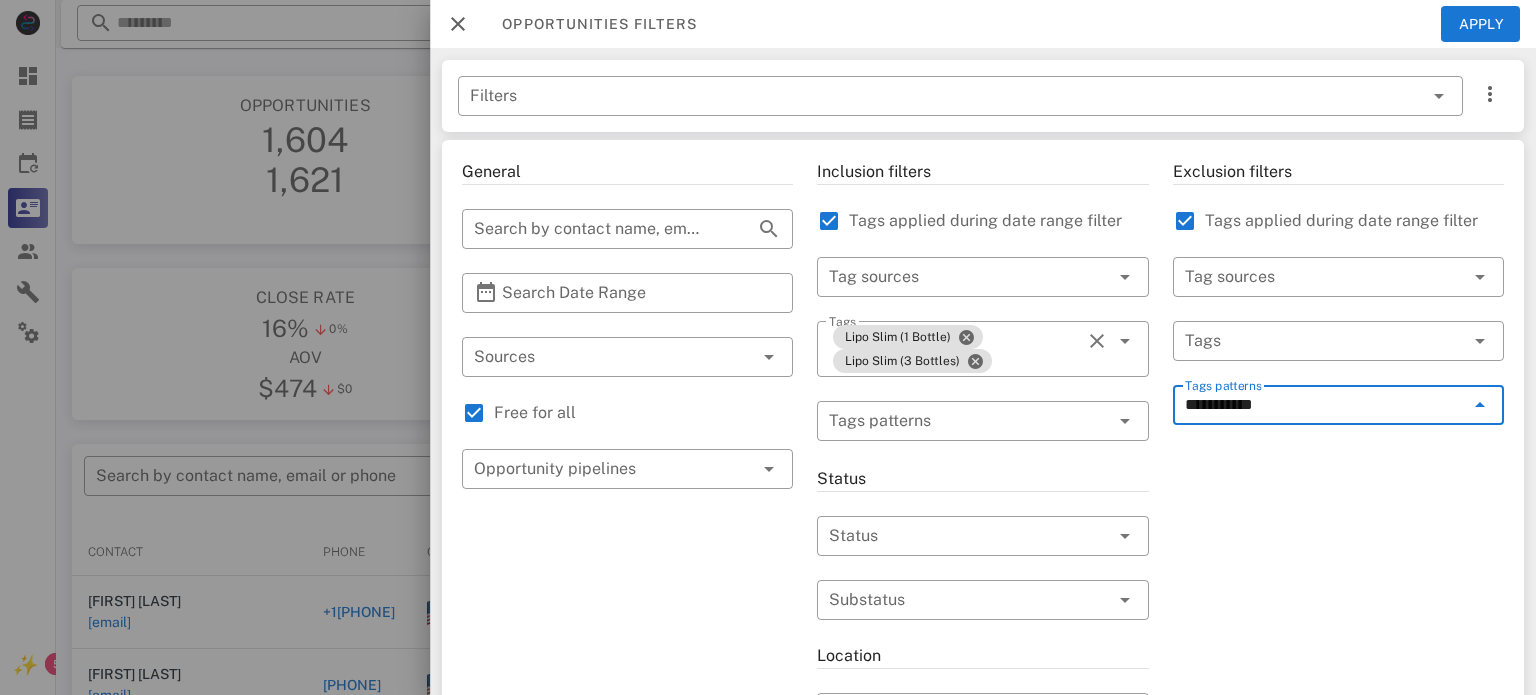 click on "**********" at bounding box center [1338, 418] 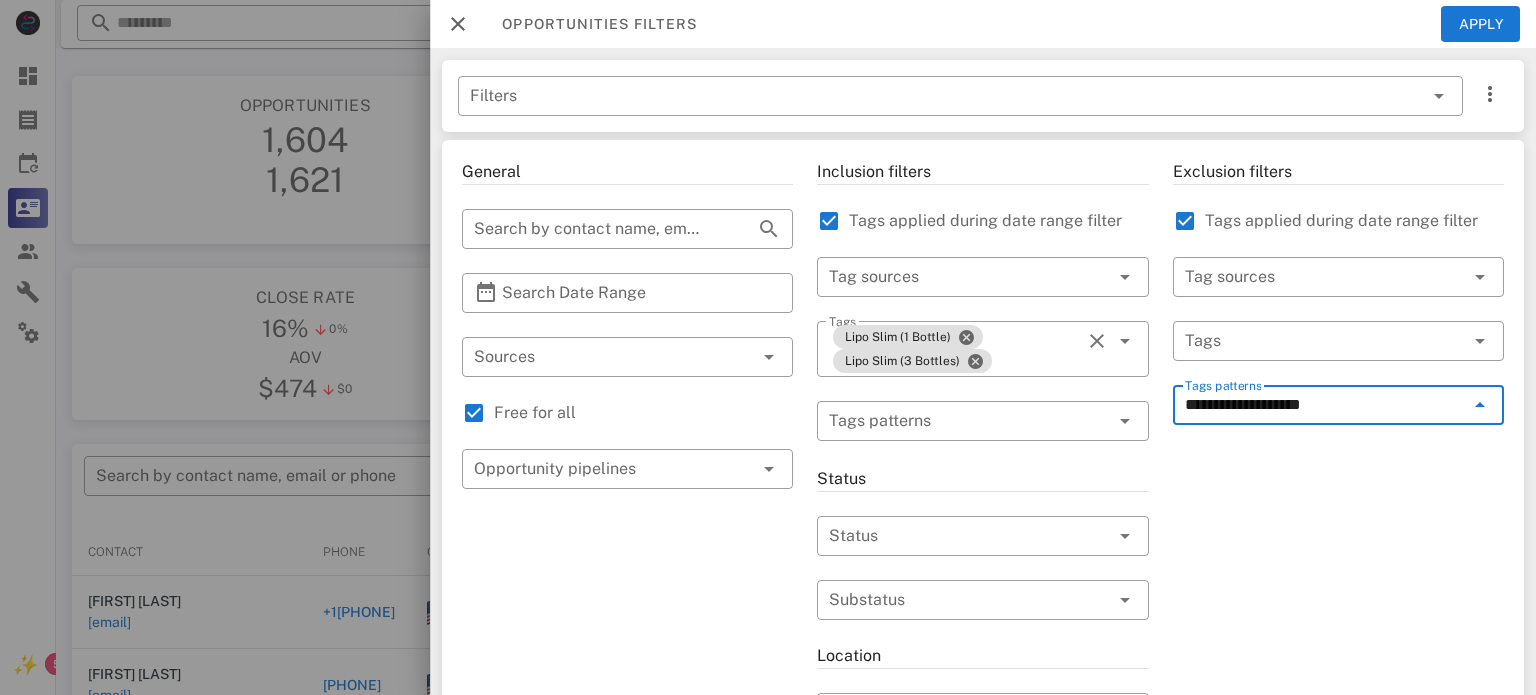 click on "**********" at bounding box center (1324, 405) 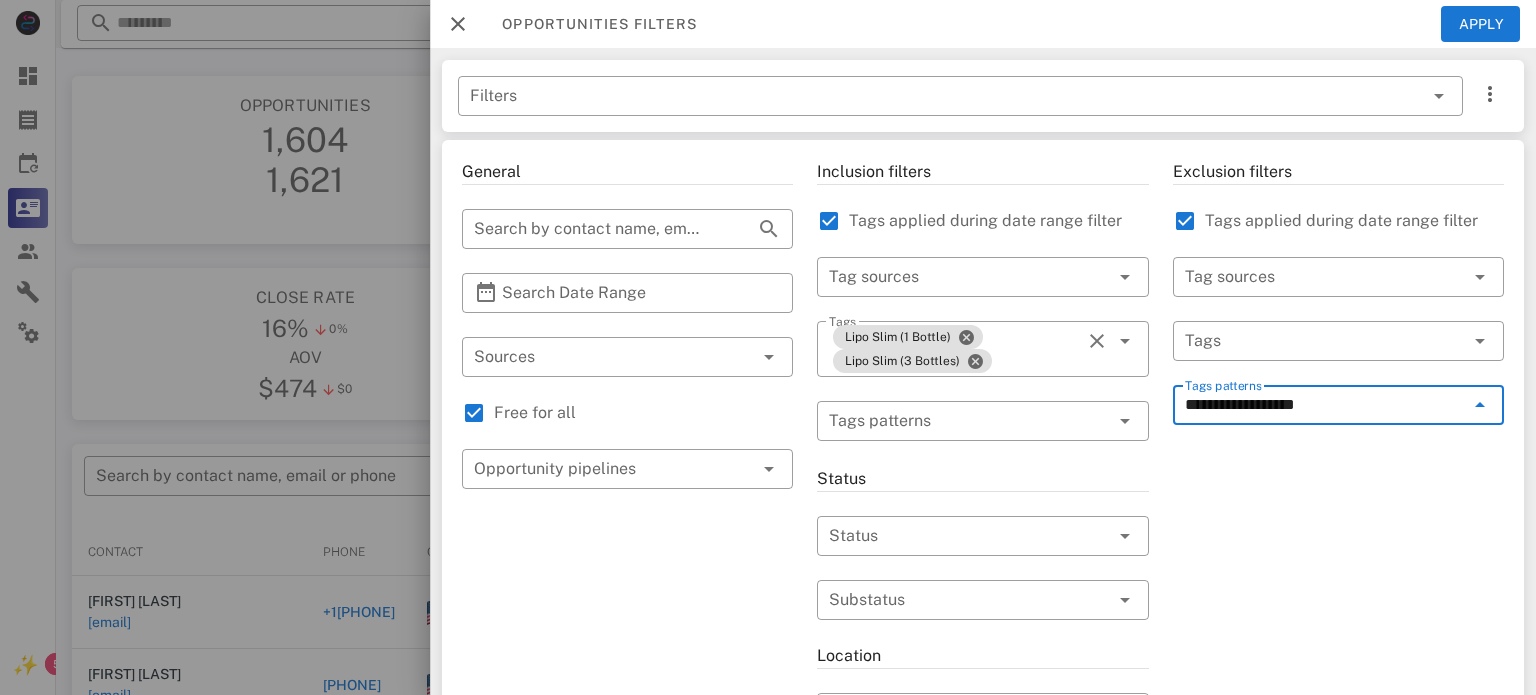 type on "**********" 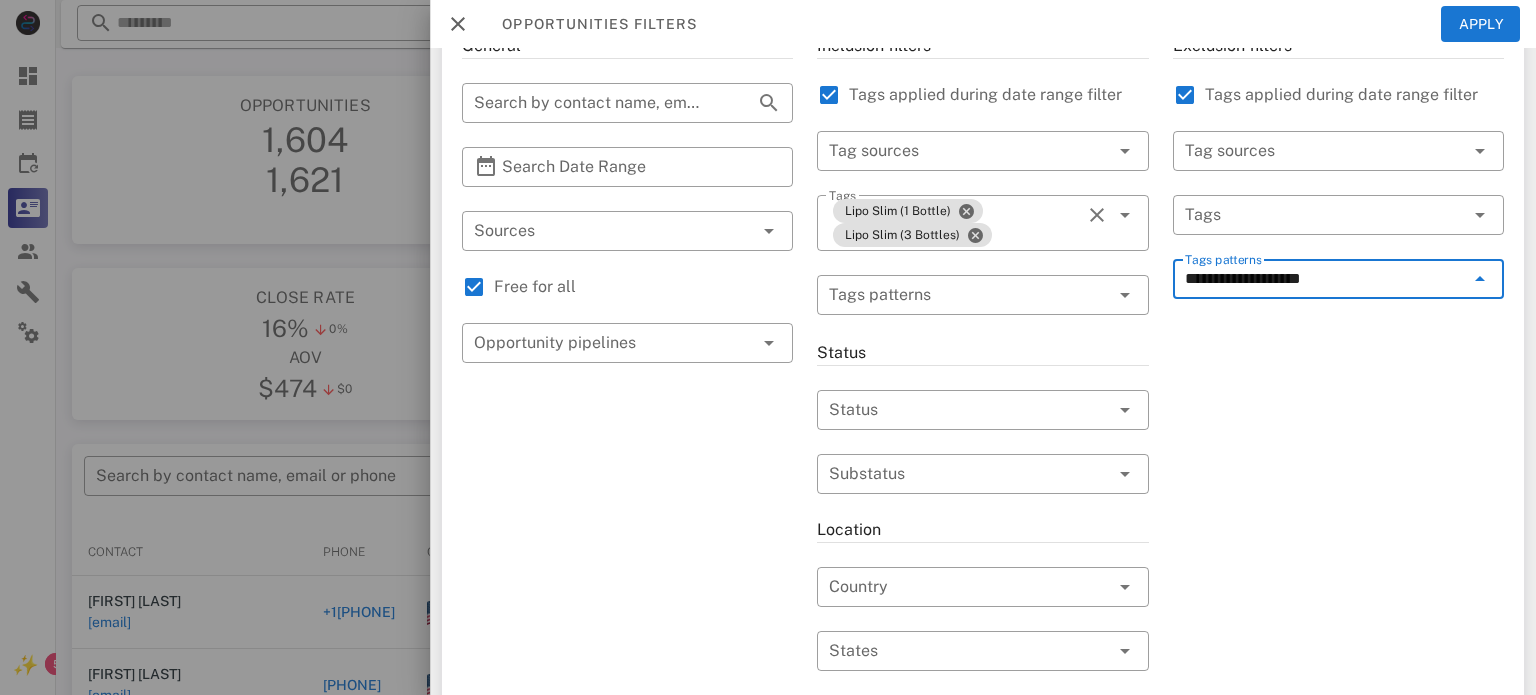 scroll, scrollTop: 158, scrollLeft: 0, axis: vertical 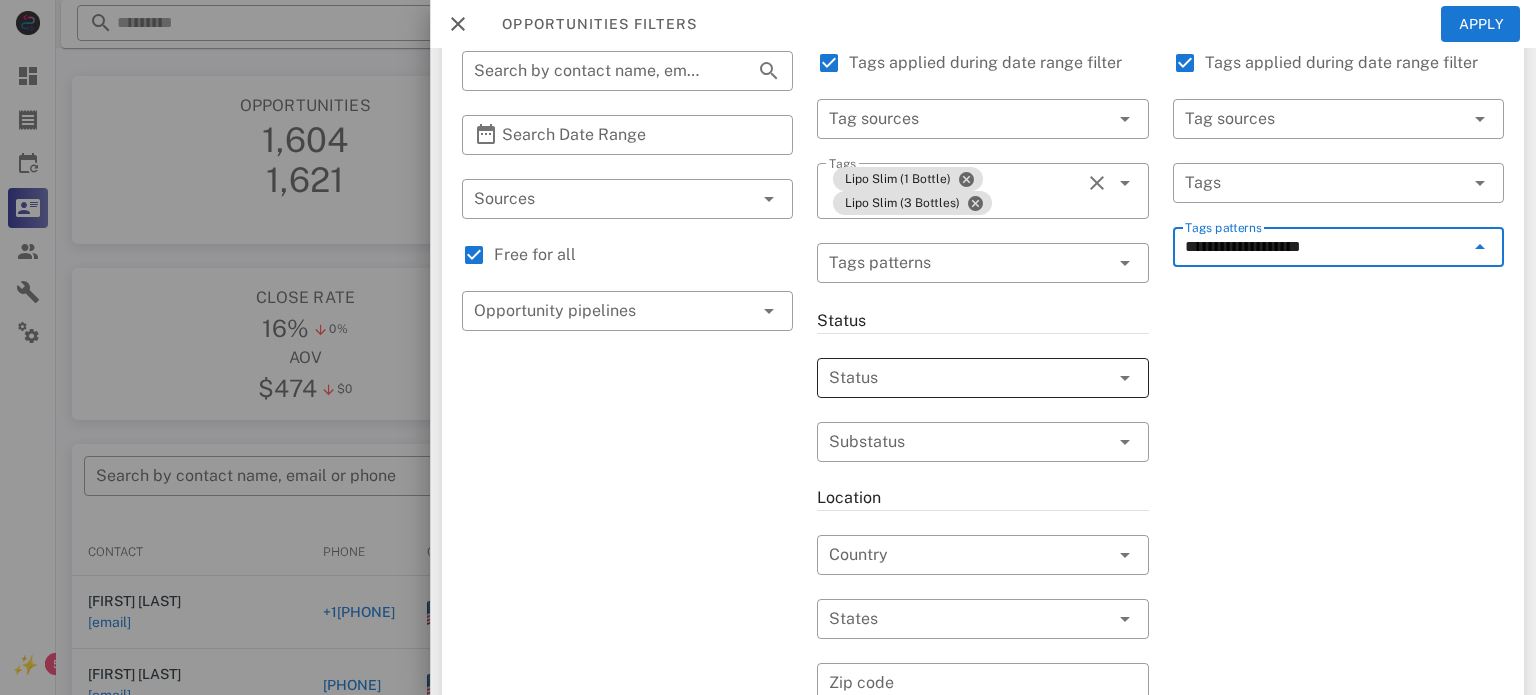 click at bounding box center [1125, 378] 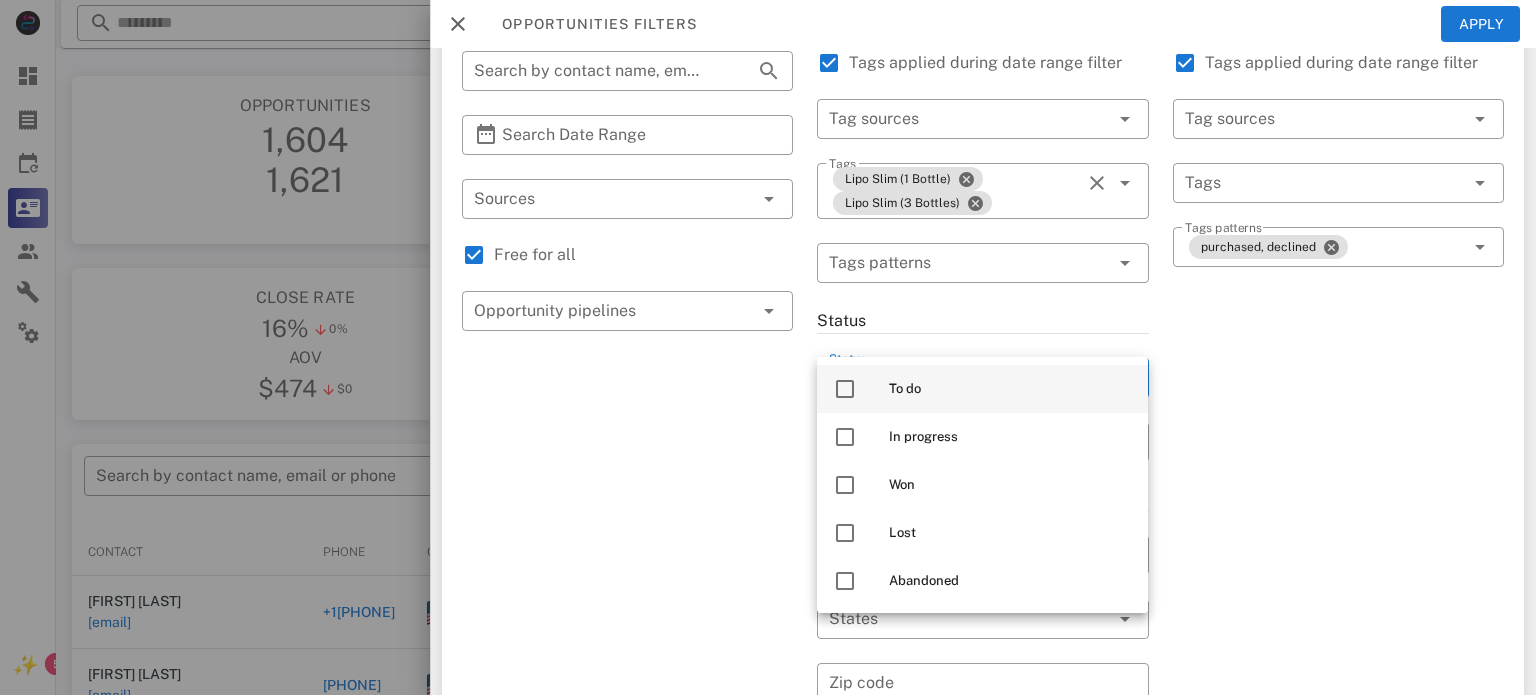 click at bounding box center (845, 389) 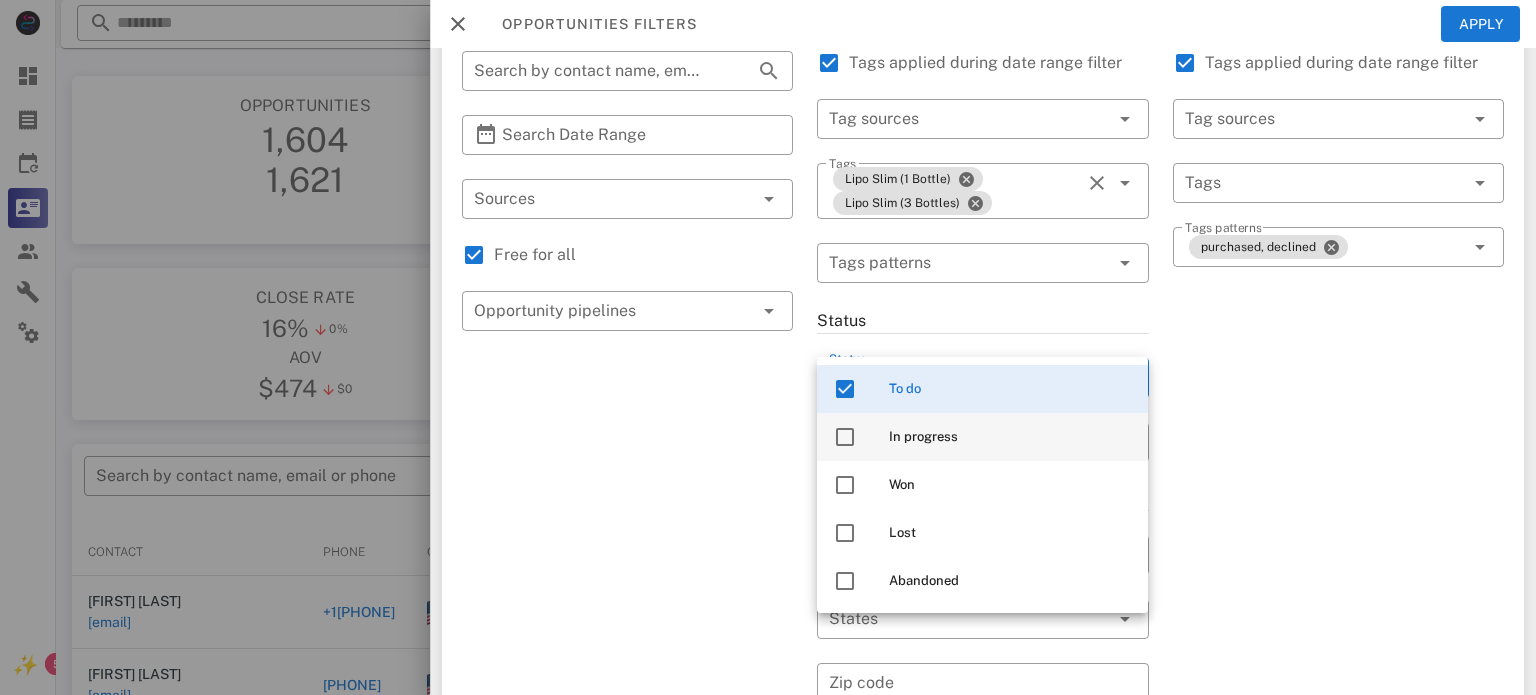 click at bounding box center (845, 437) 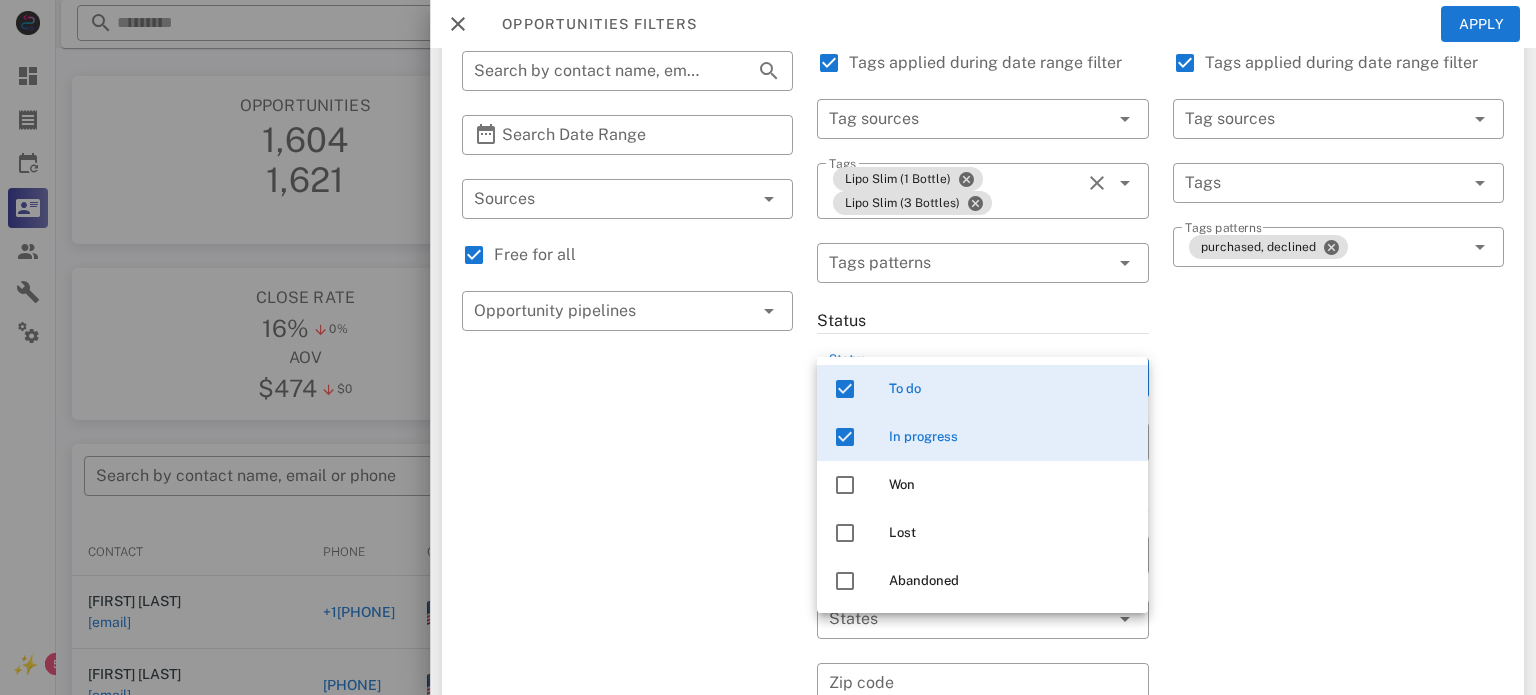 click at bounding box center (1338, 559) 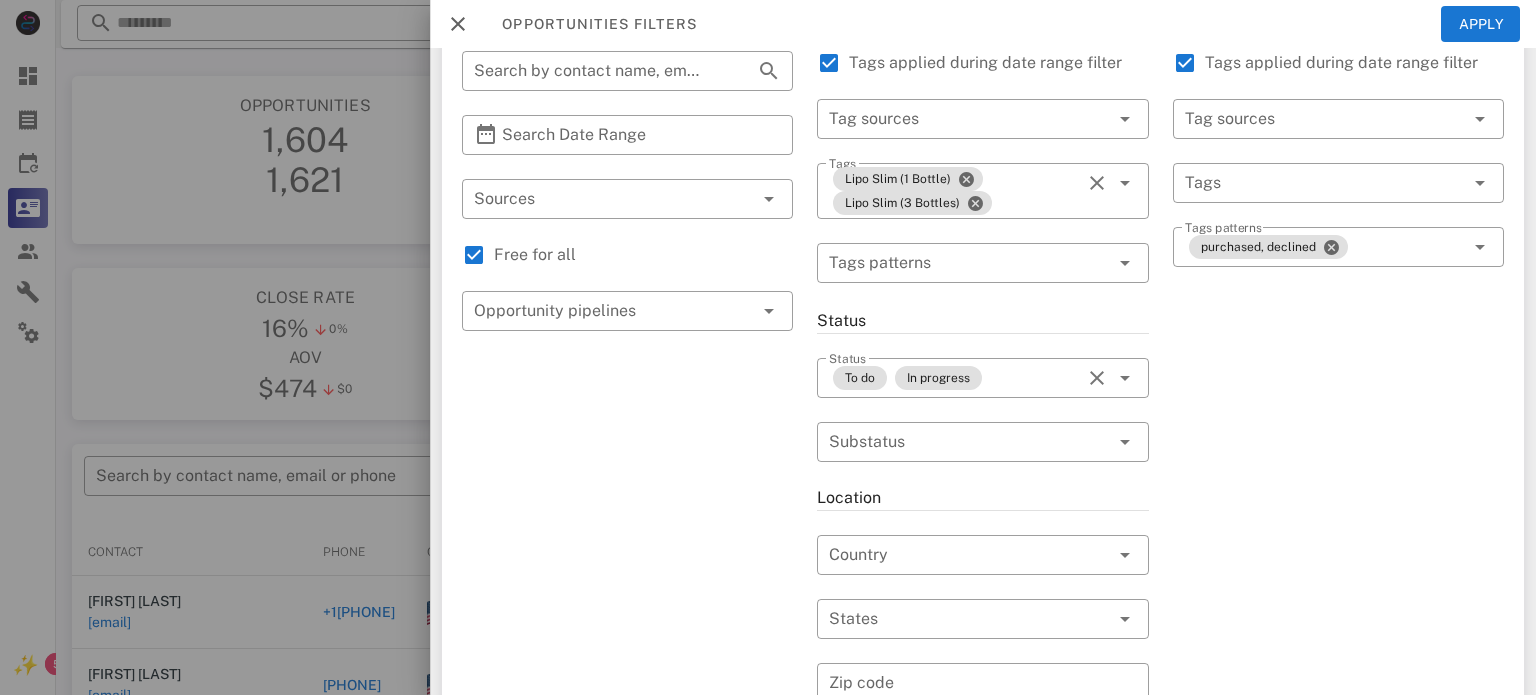 click at bounding box center (1338, 559) 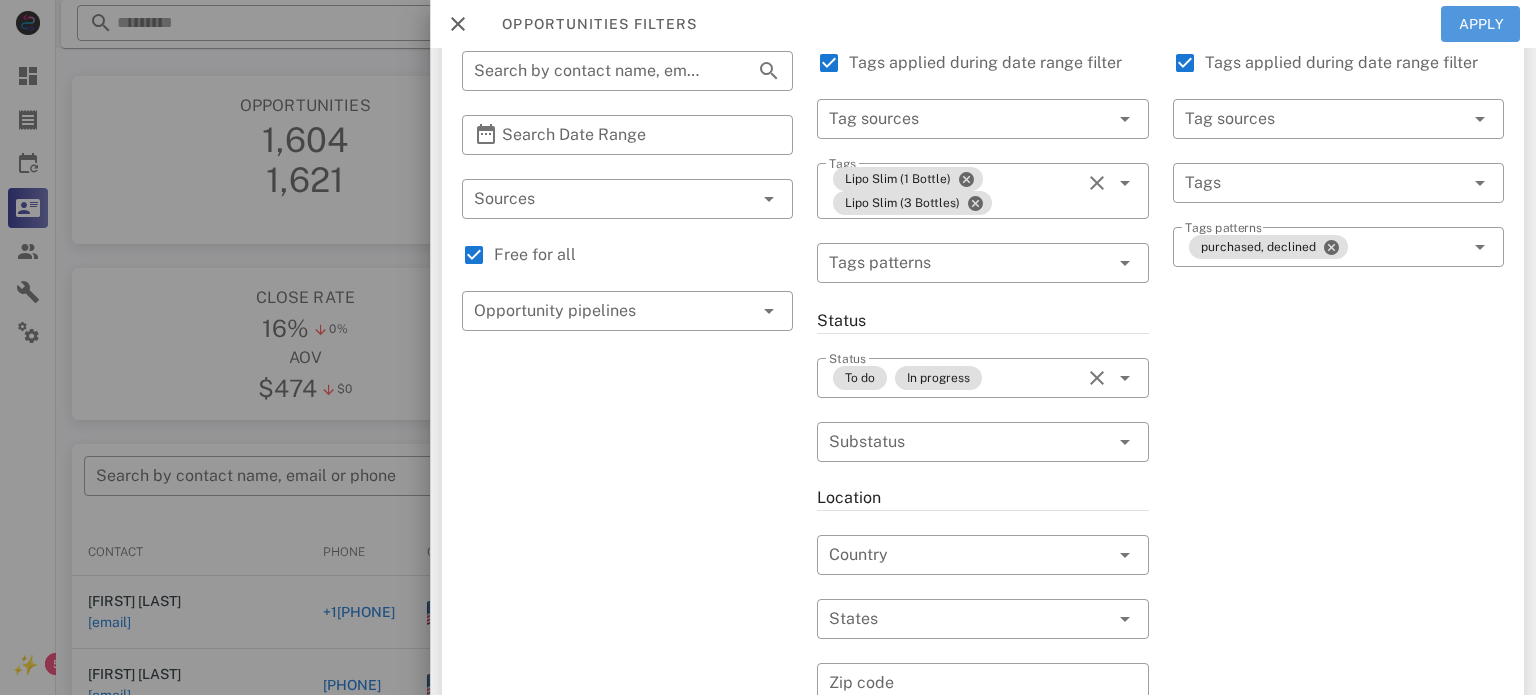 click on "Apply" at bounding box center [1481, 24] 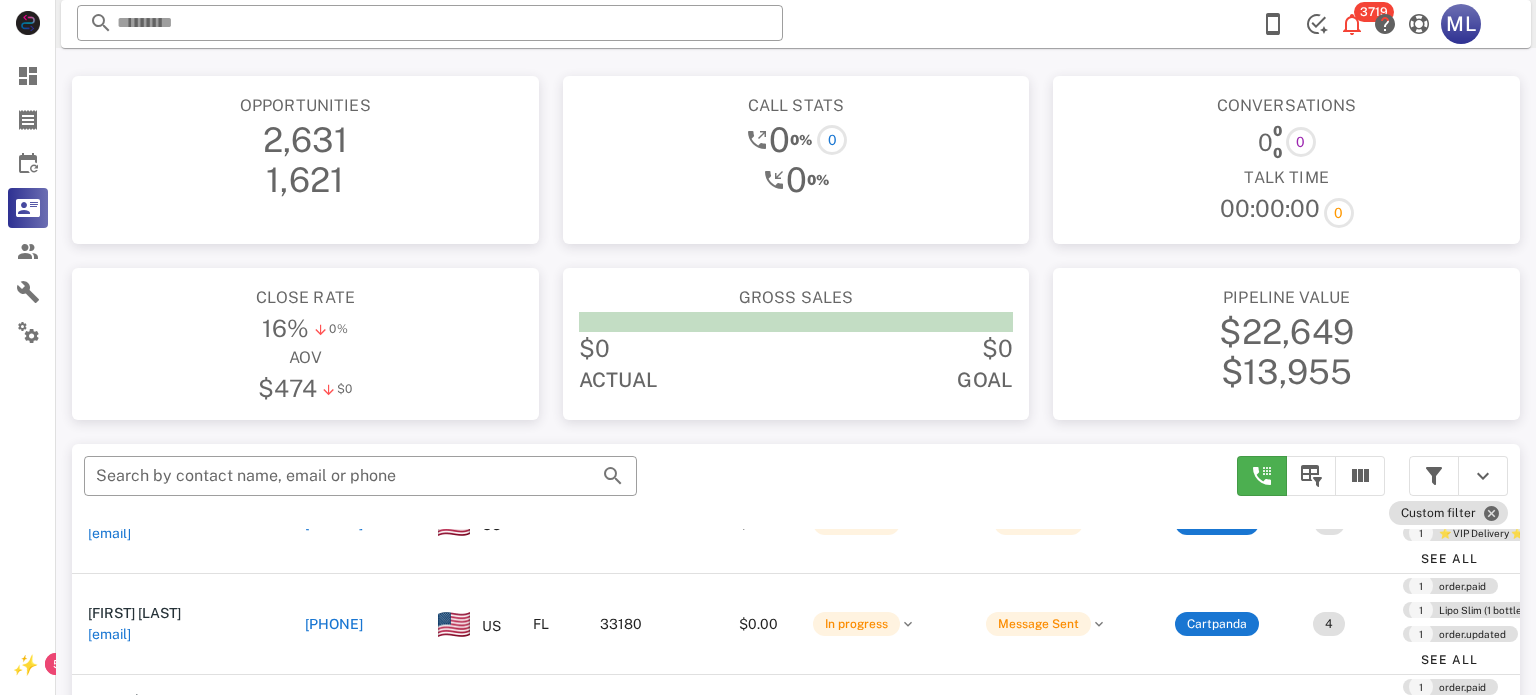 scroll, scrollTop: 1020, scrollLeft: 0, axis: vertical 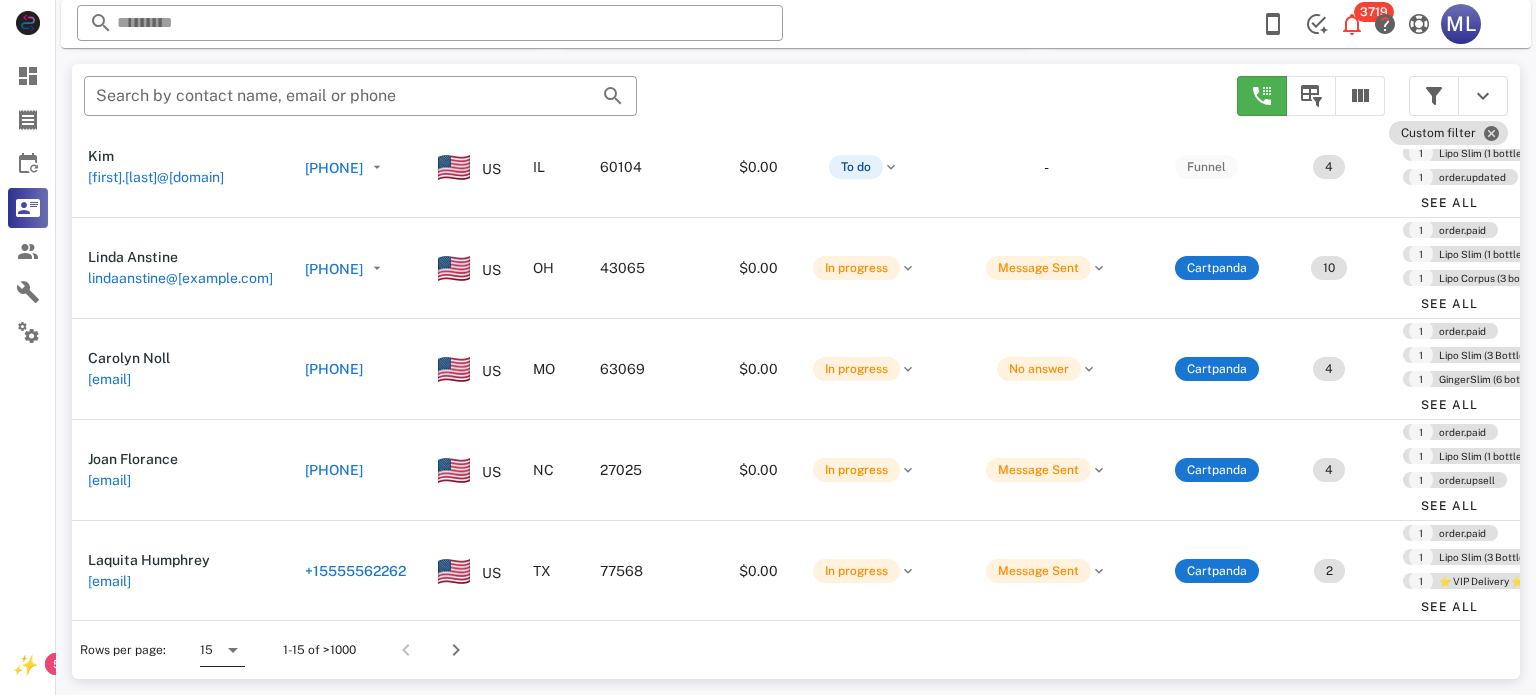 click on "15" at bounding box center [222, 650] 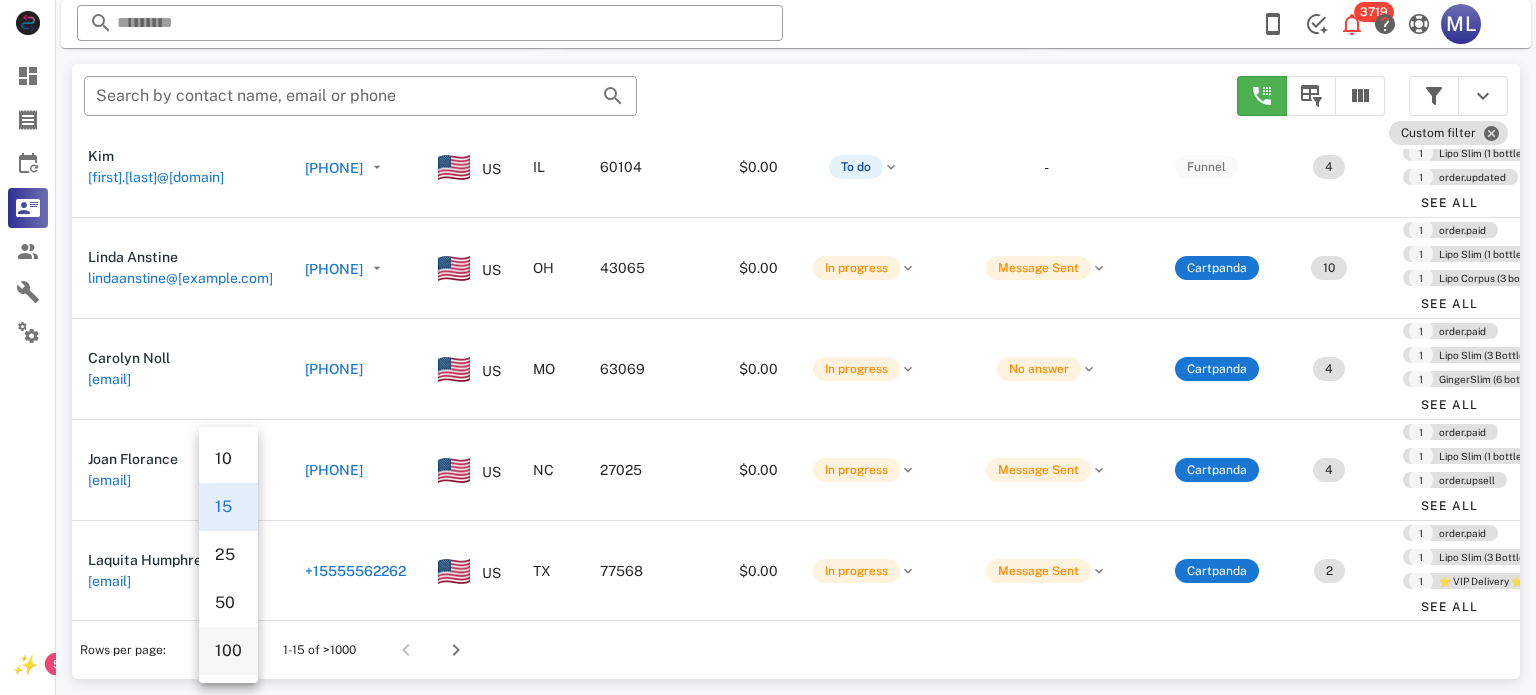 click on "100" at bounding box center (228, 650) 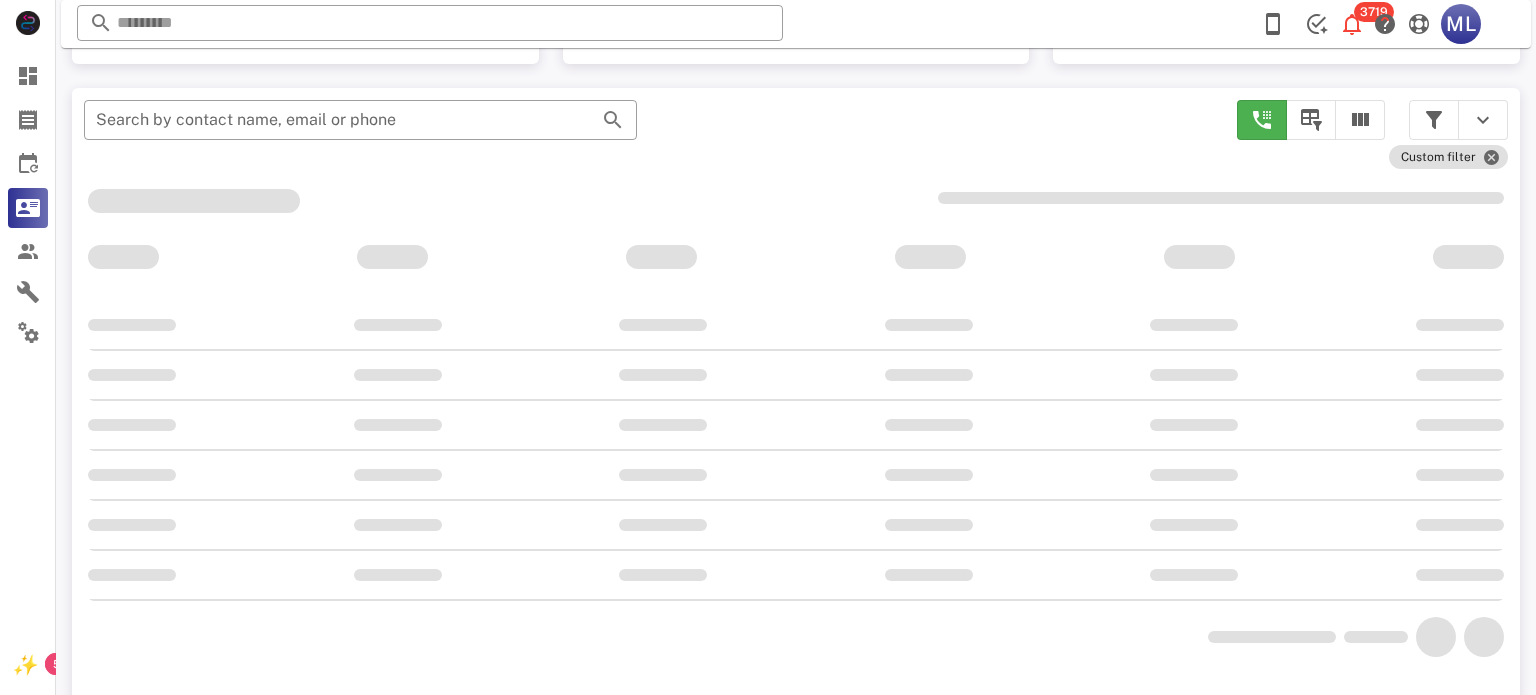 scroll, scrollTop: 380, scrollLeft: 0, axis: vertical 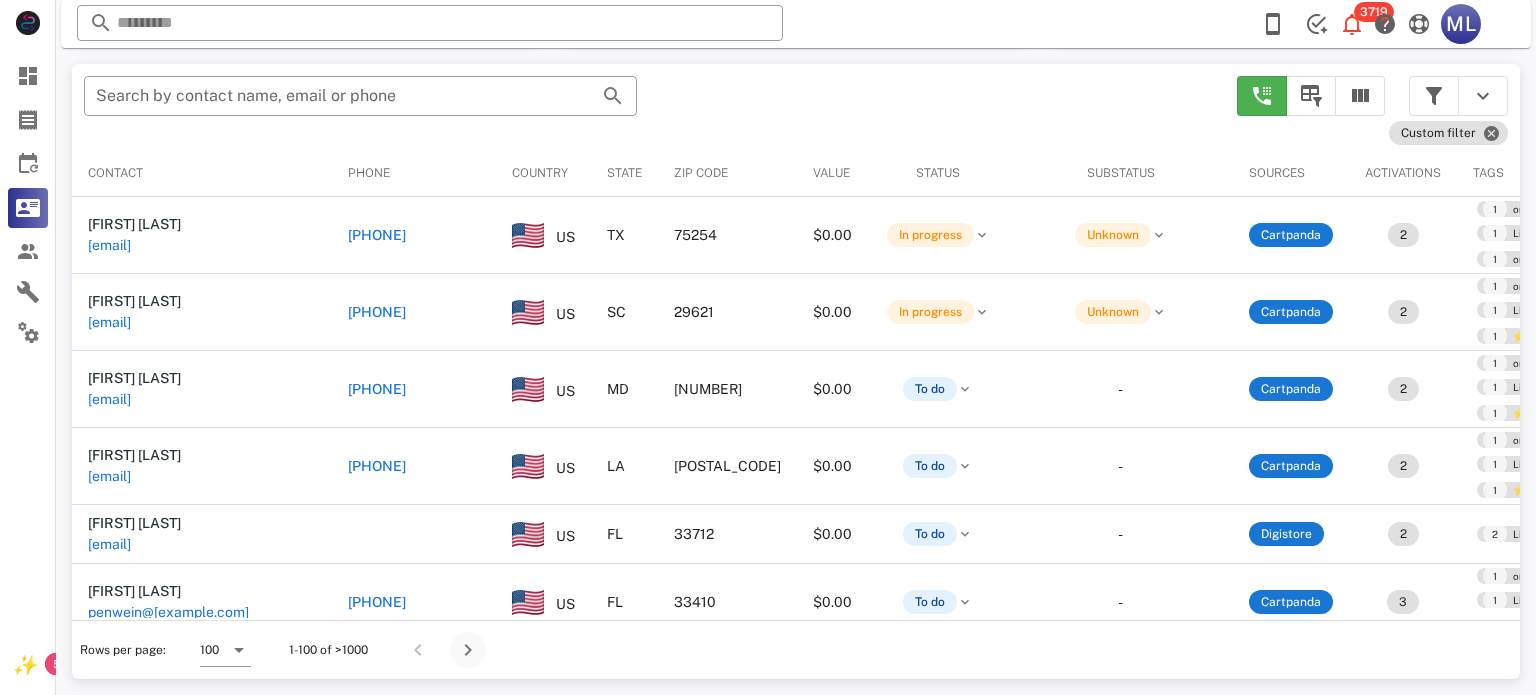 click at bounding box center (468, 650) 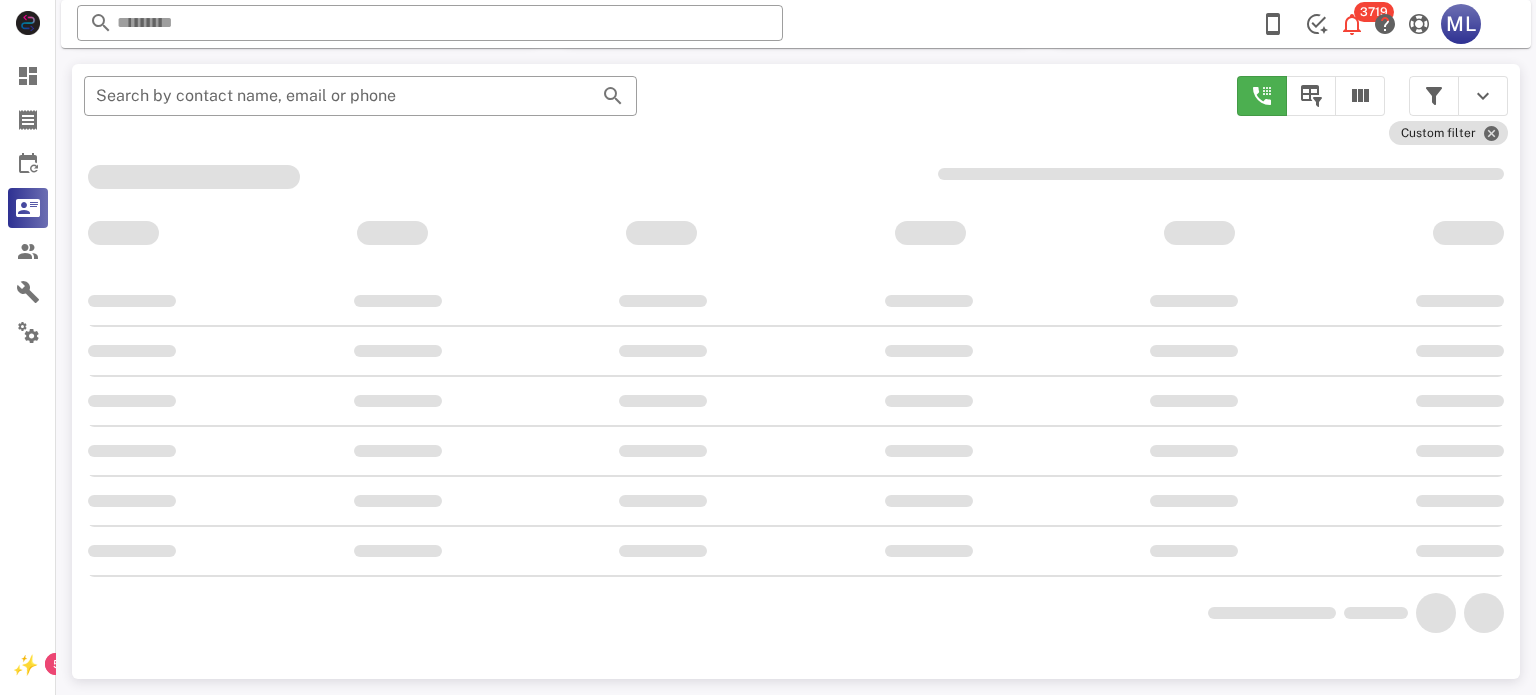 scroll, scrollTop: 380, scrollLeft: 0, axis: vertical 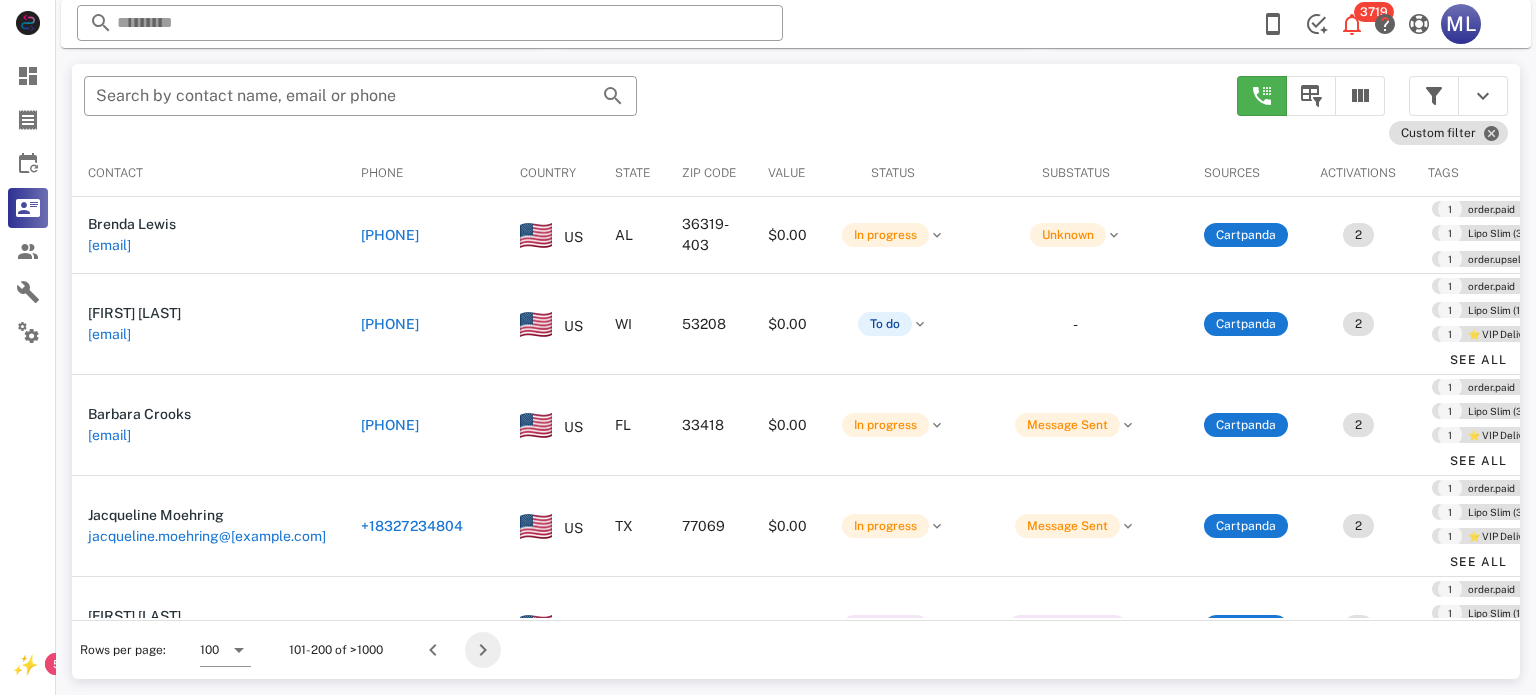 click at bounding box center [483, 650] 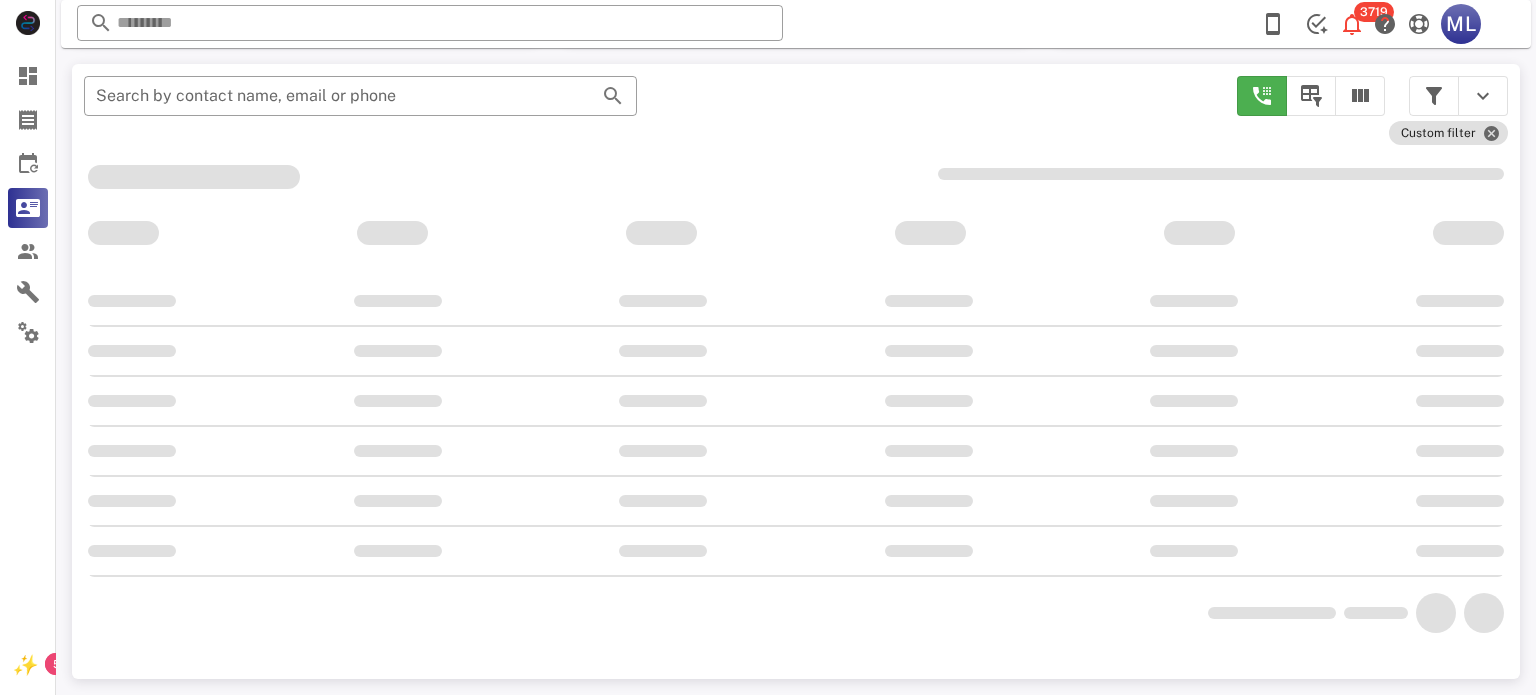 scroll, scrollTop: 356, scrollLeft: 0, axis: vertical 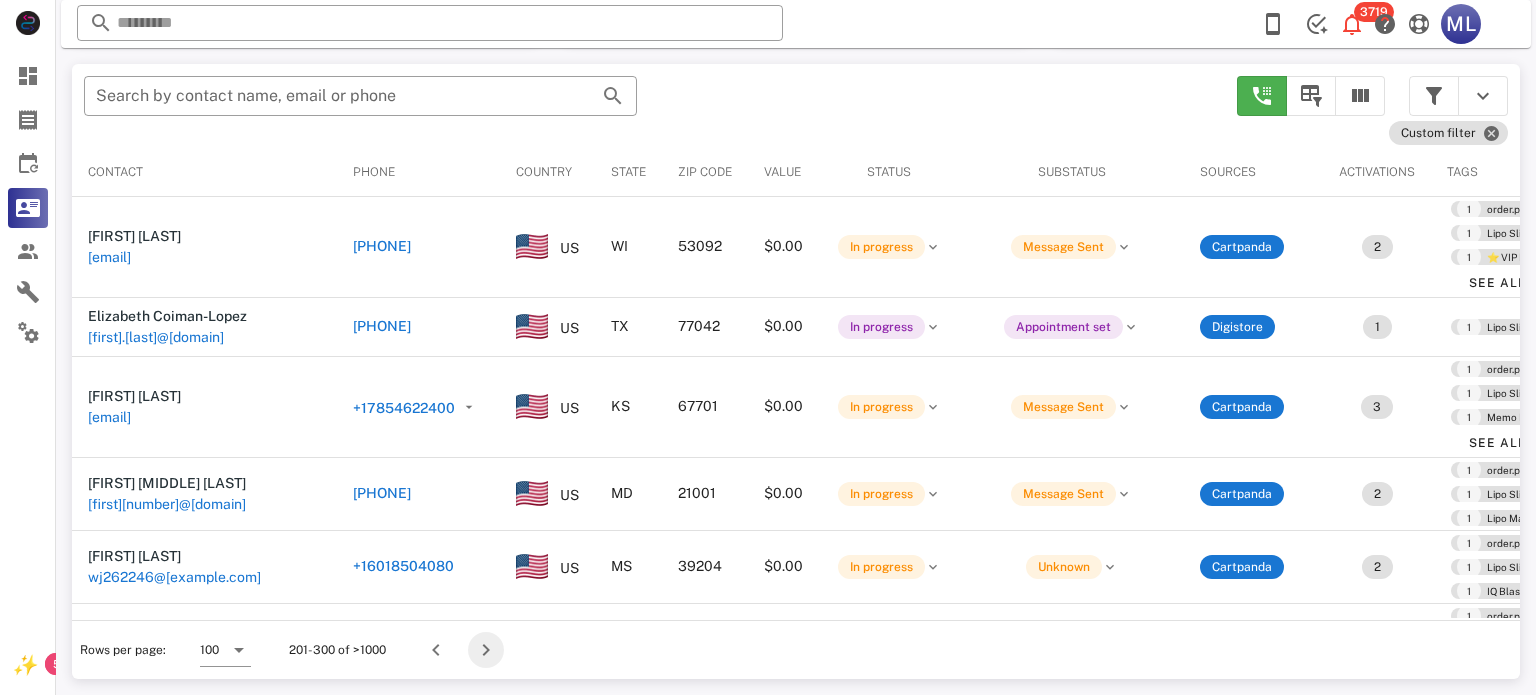 click at bounding box center [486, 650] 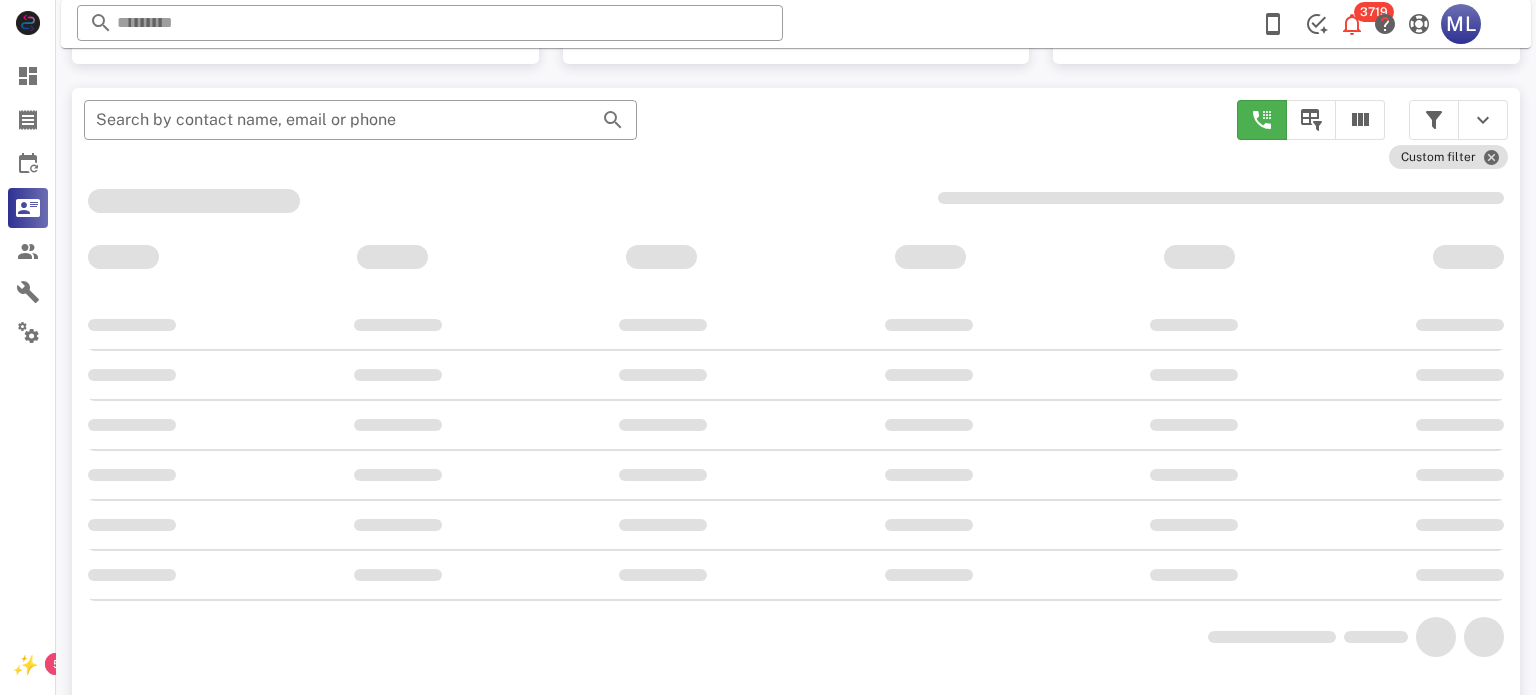 scroll, scrollTop: 377, scrollLeft: 0, axis: vertical 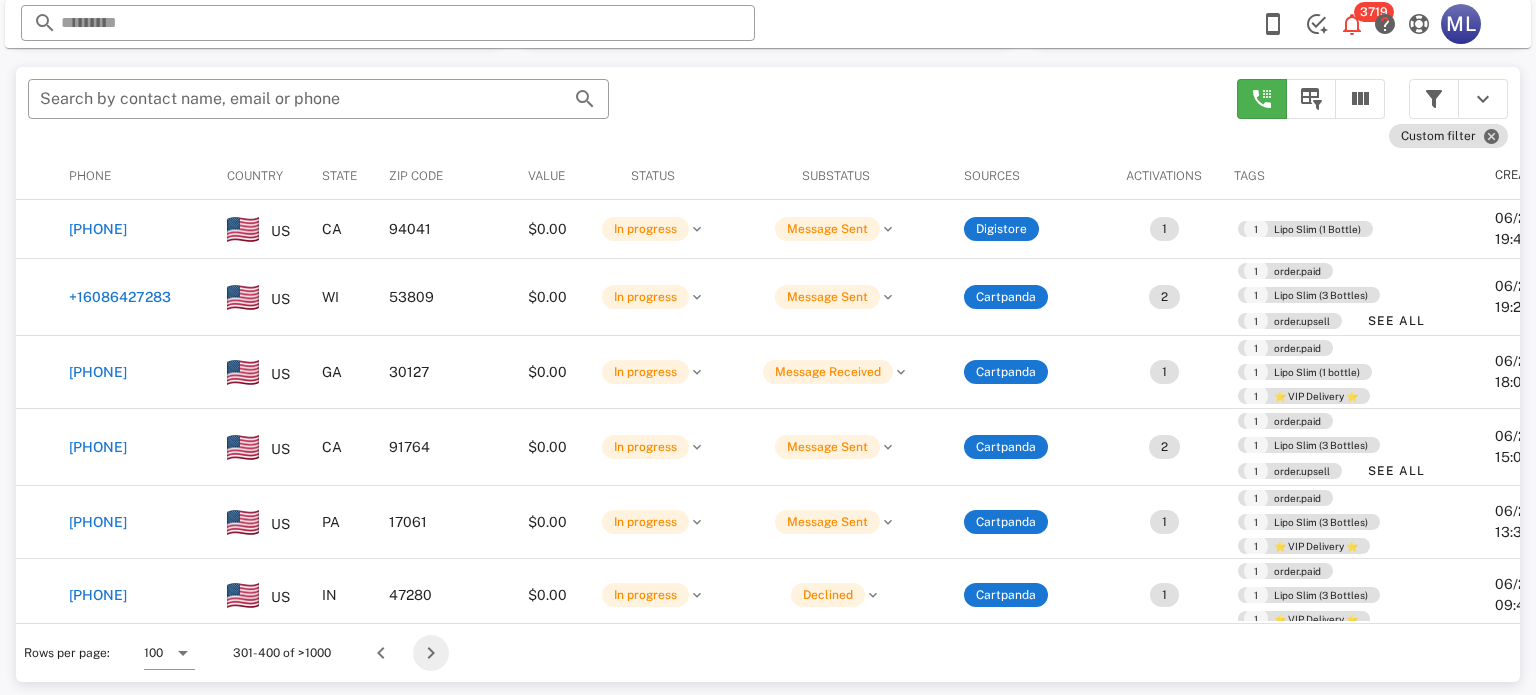 click at bounding box center [431, 653] 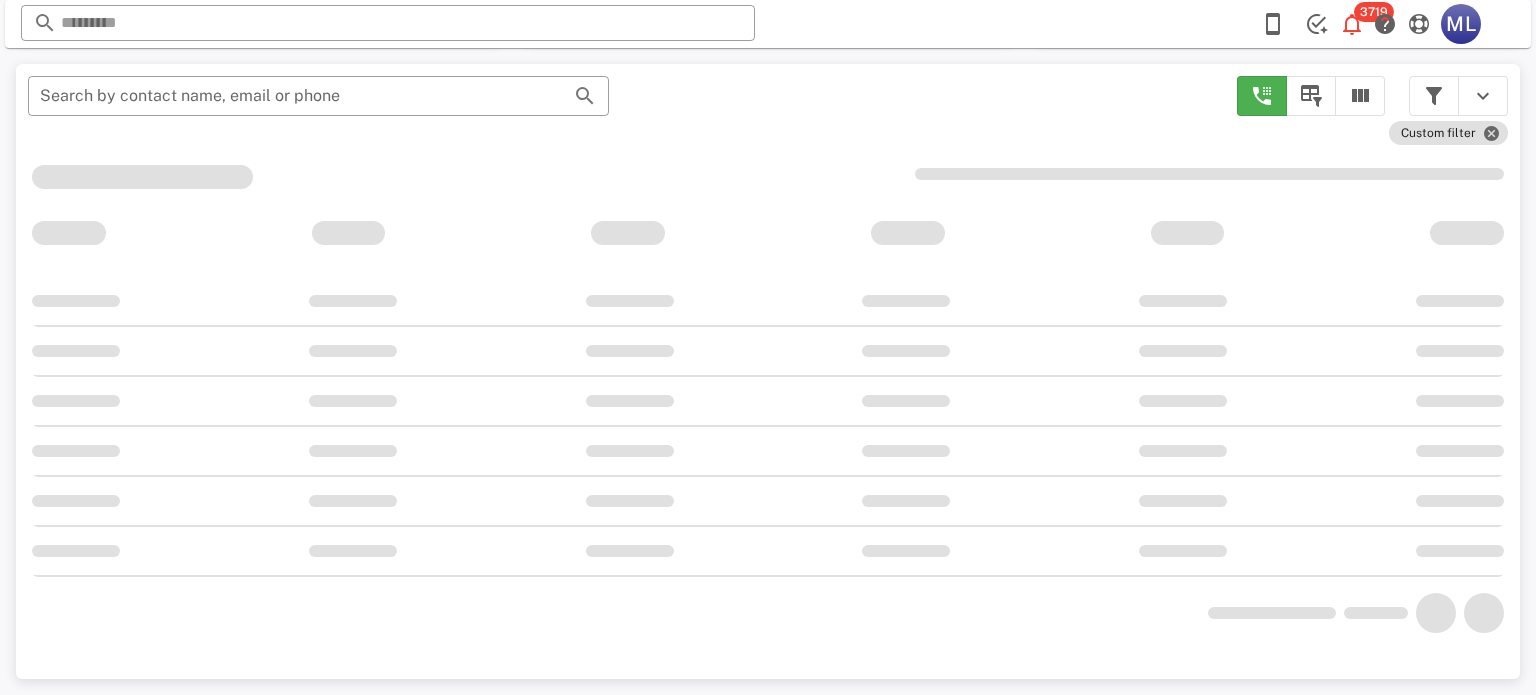 scroll, scrollTop: 377, scrollLeft: 0, axis: vertical 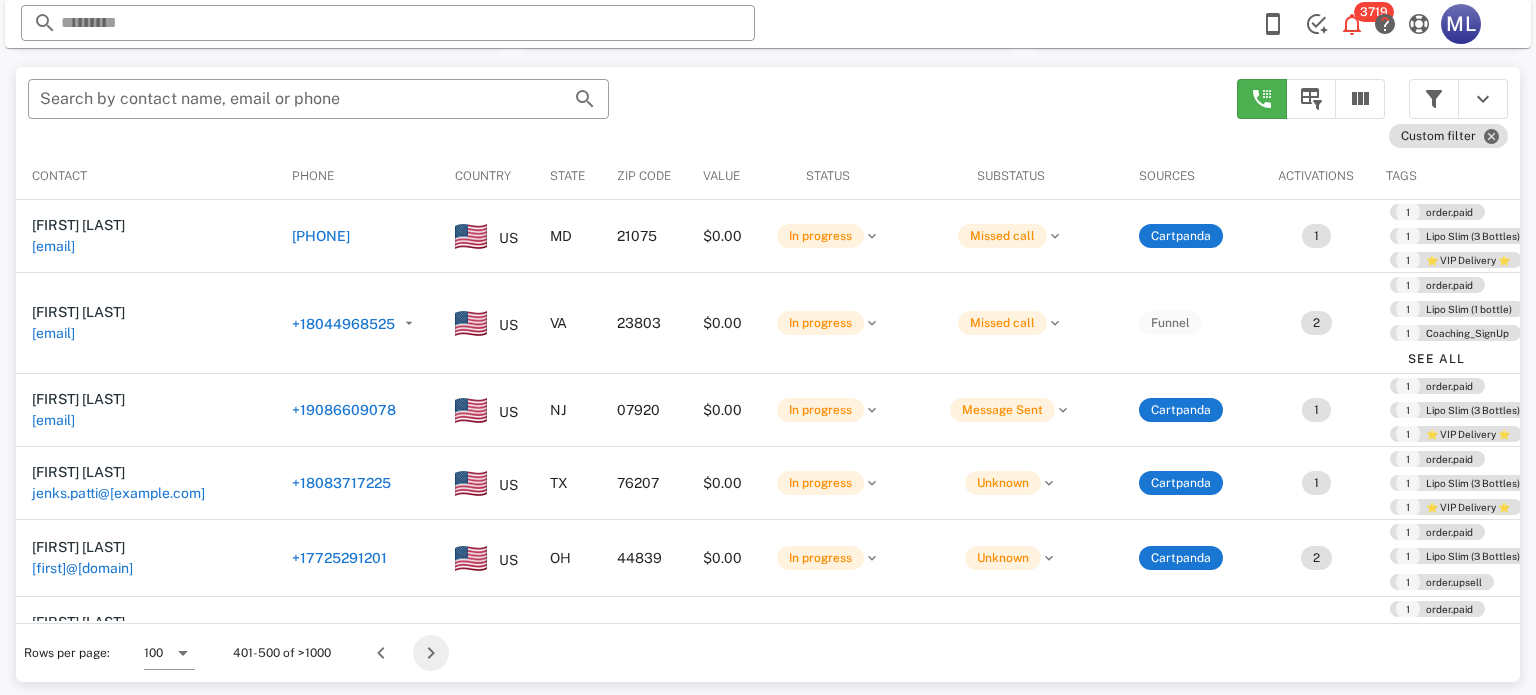 click at bounding box center [431, 653] 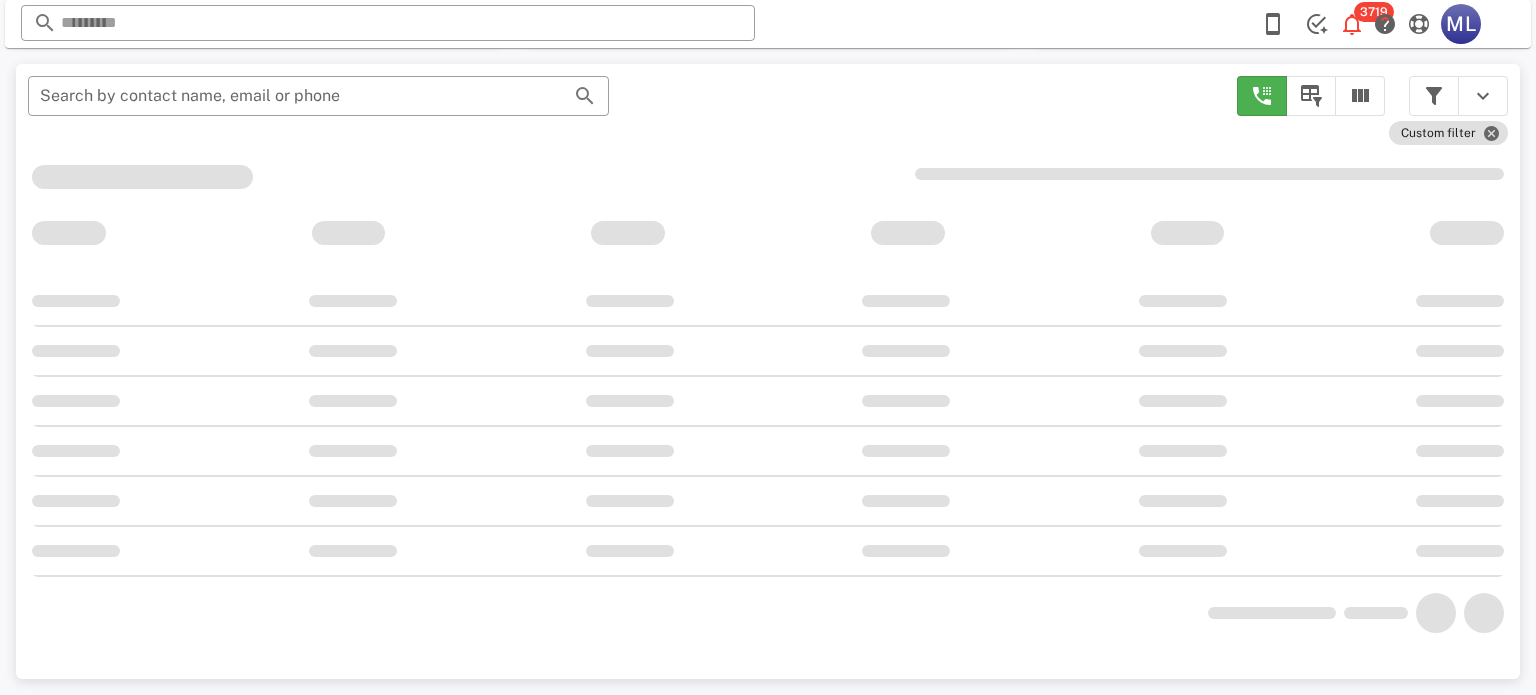 scroll, scrollTop: 377, scrollLeft: 0, axis: vertical 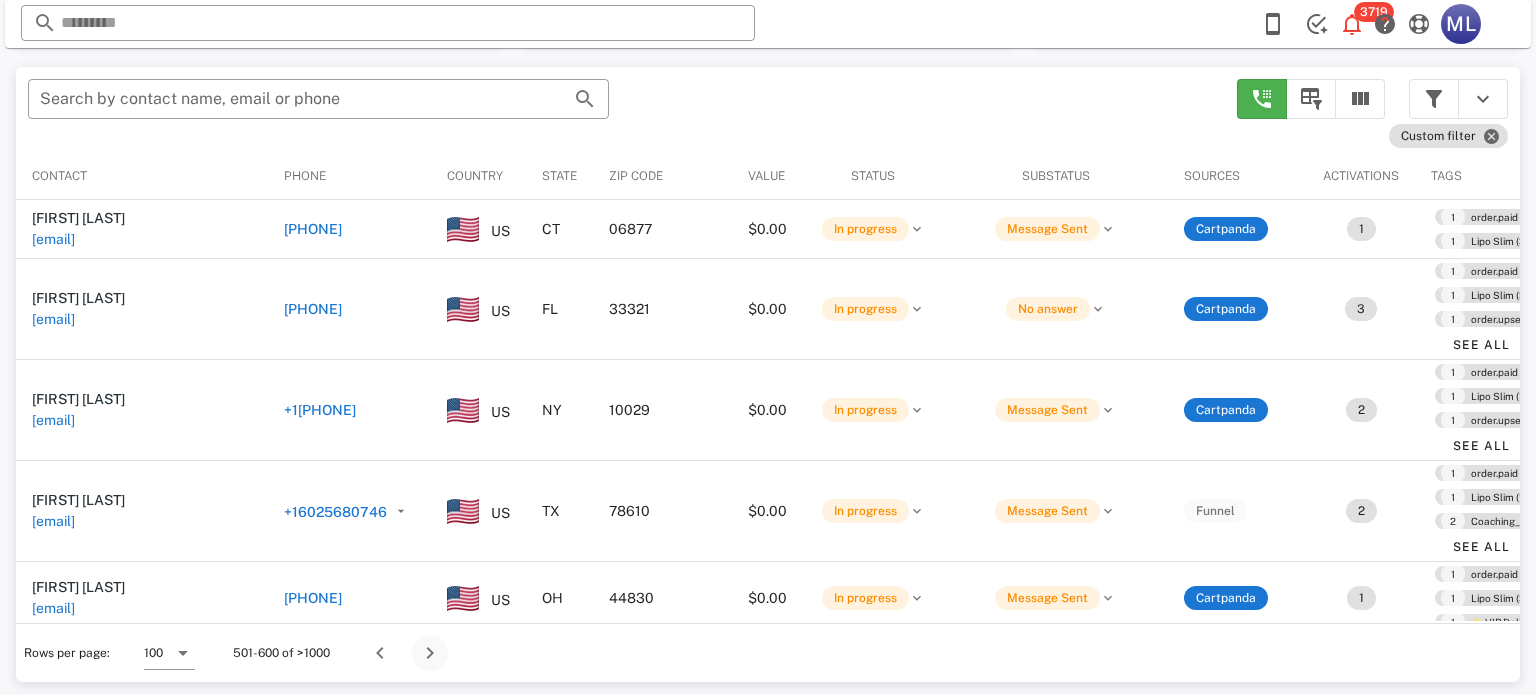 click at bounding box center [430, 653] 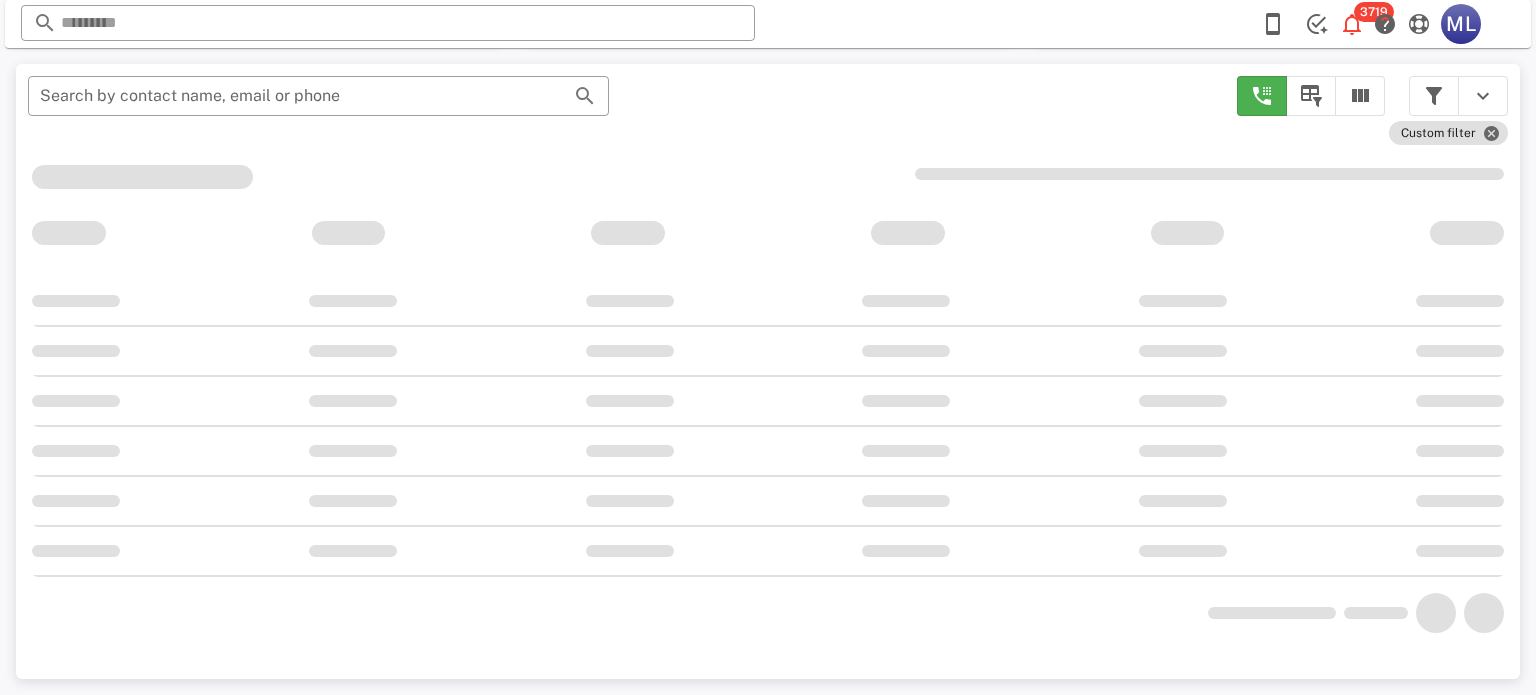 scroll, scrollTop: 377, scrollLeft: 0, axis: vertical 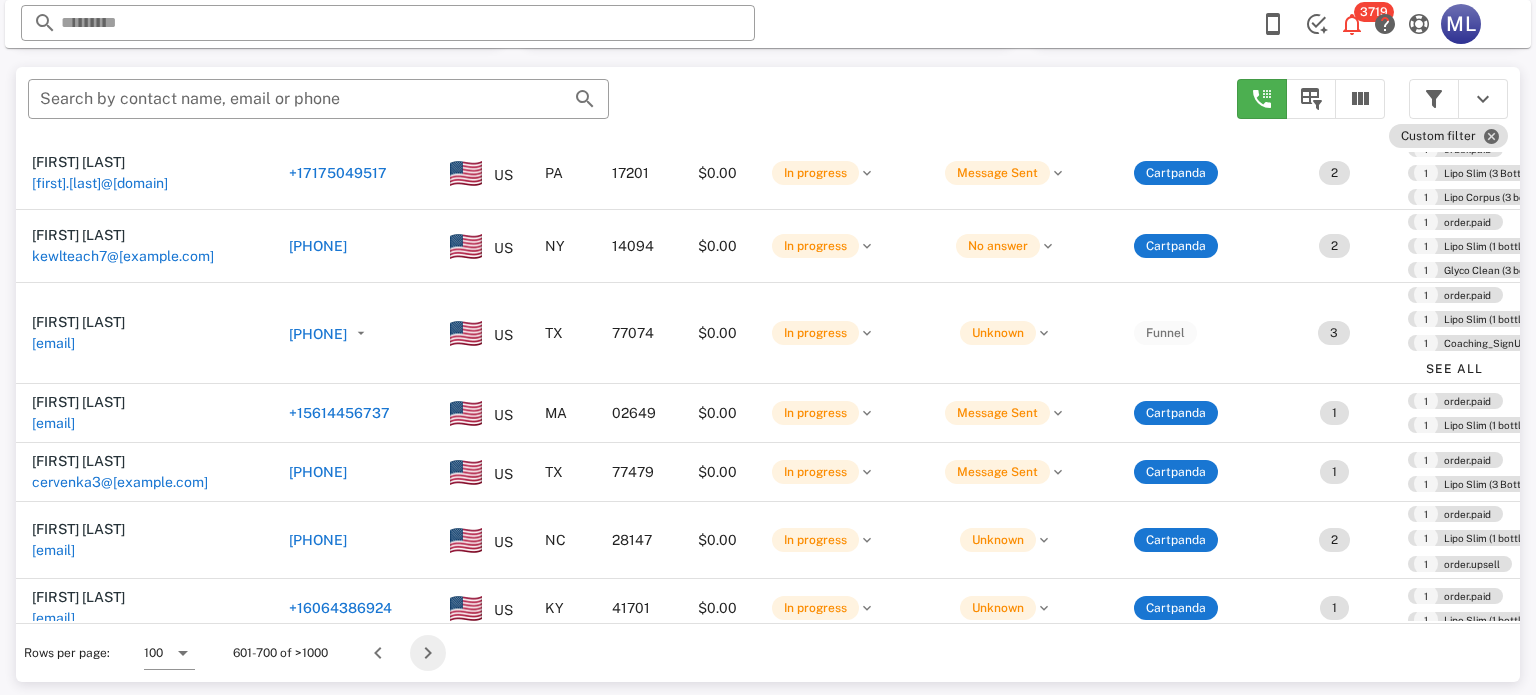 click at bounding box center (428, 653) 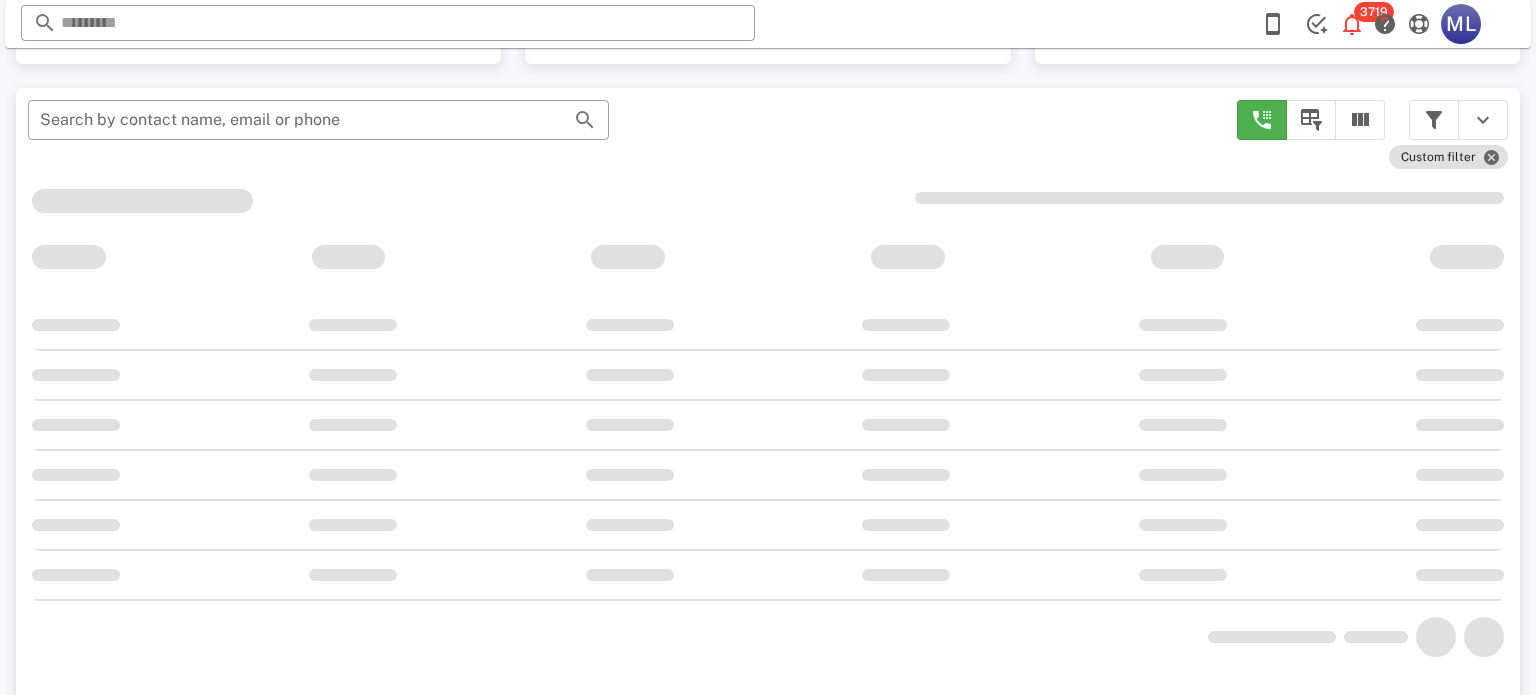 scroll, scrollTop: 377, scrollLeft: 0, axis: vertical 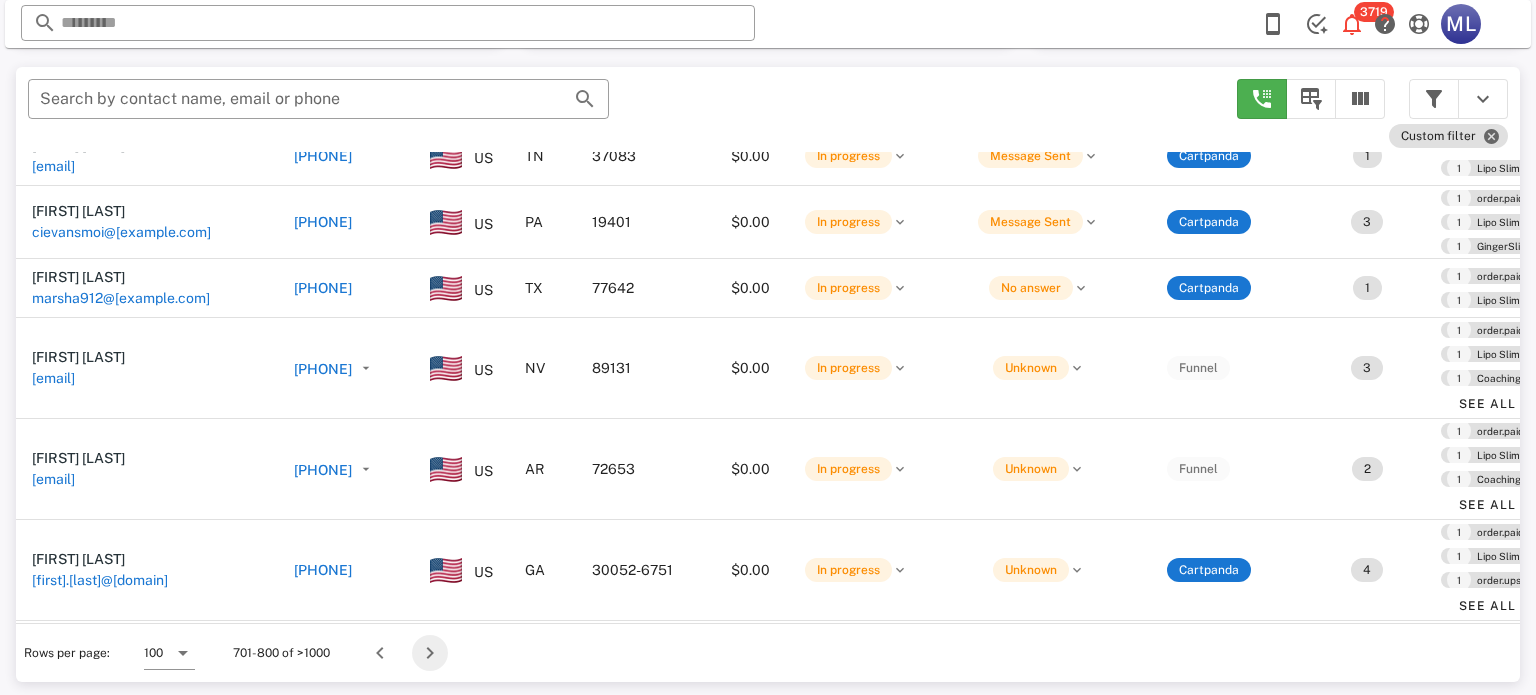 click at bounding box center (430, 653) 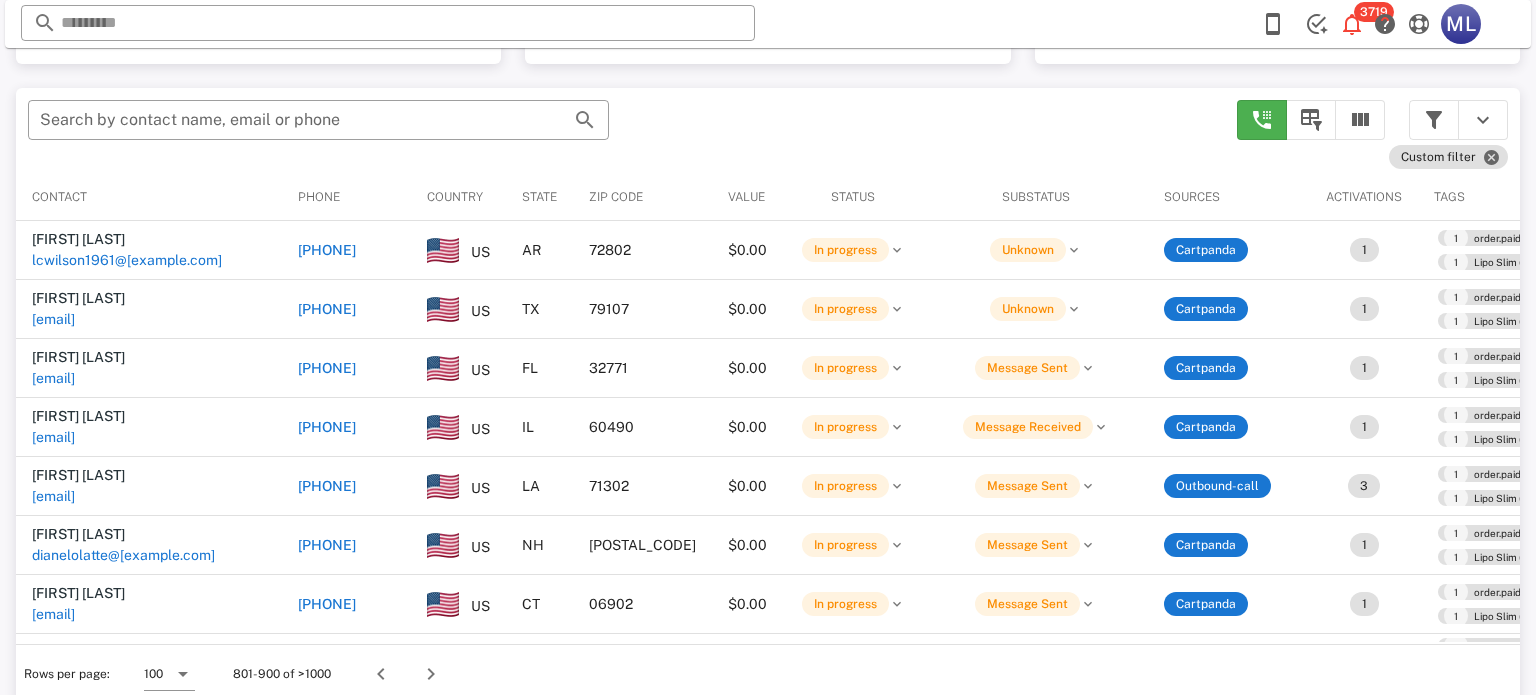 scroll, scrollTop: 377, scrollLeft: 0, axis: vertical 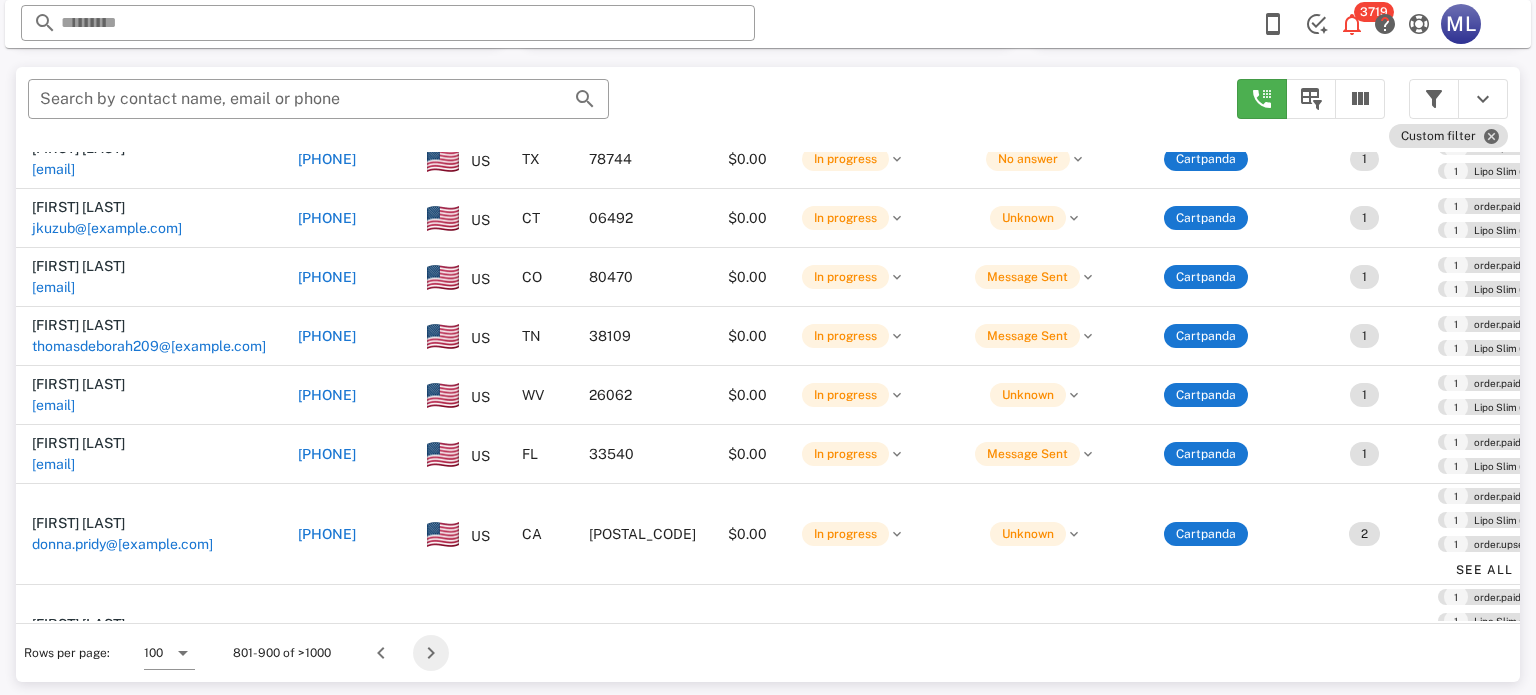 click at bounding box center [431, 653] 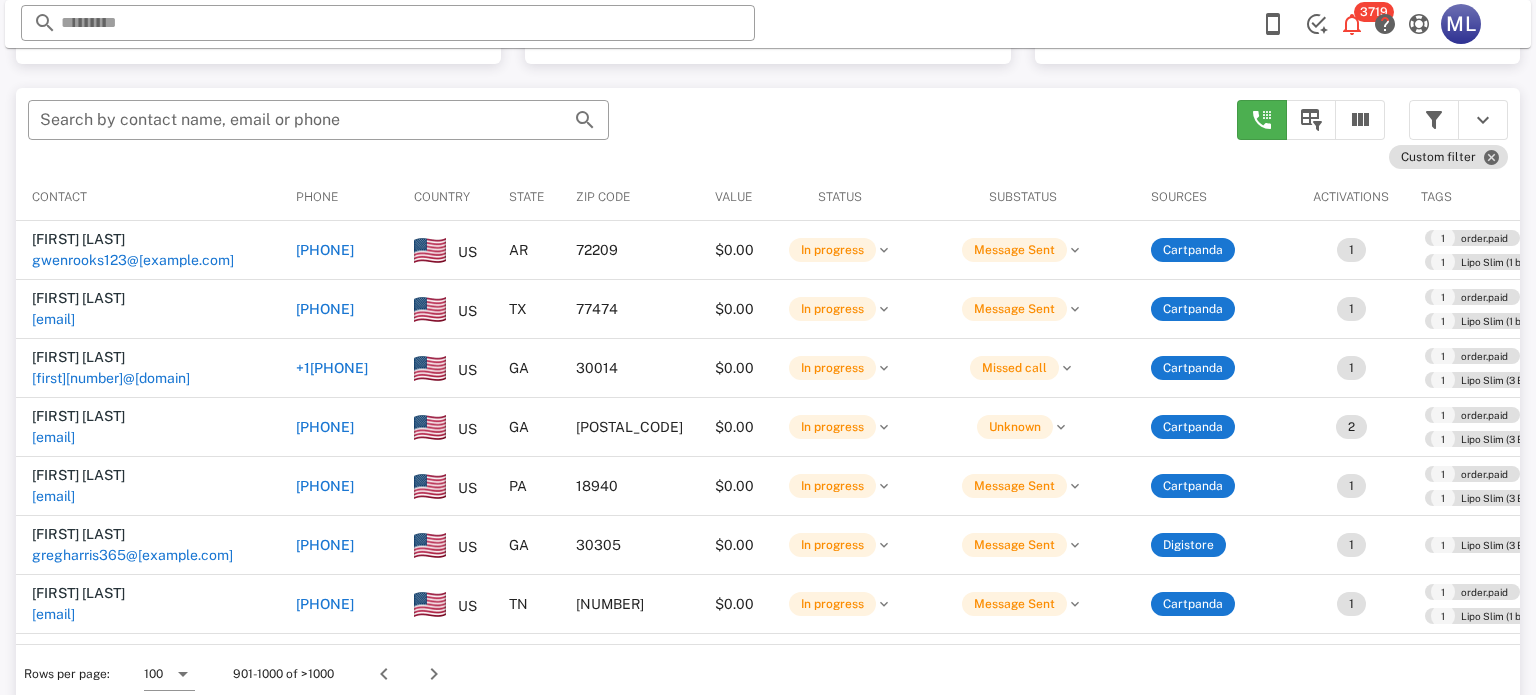 scroll, scrollTop: 377, scrollLeft: 0, axis: vertical 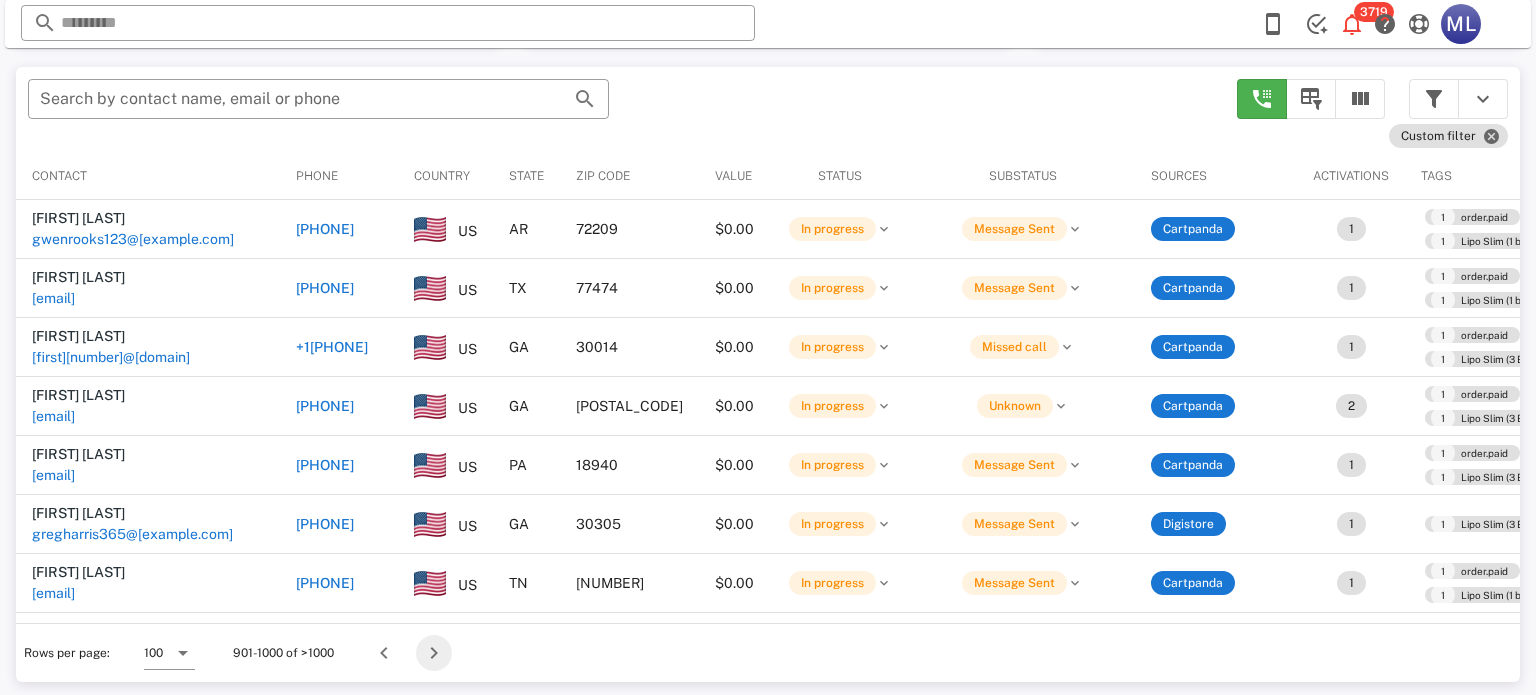 click at bounding box center [434, 653] 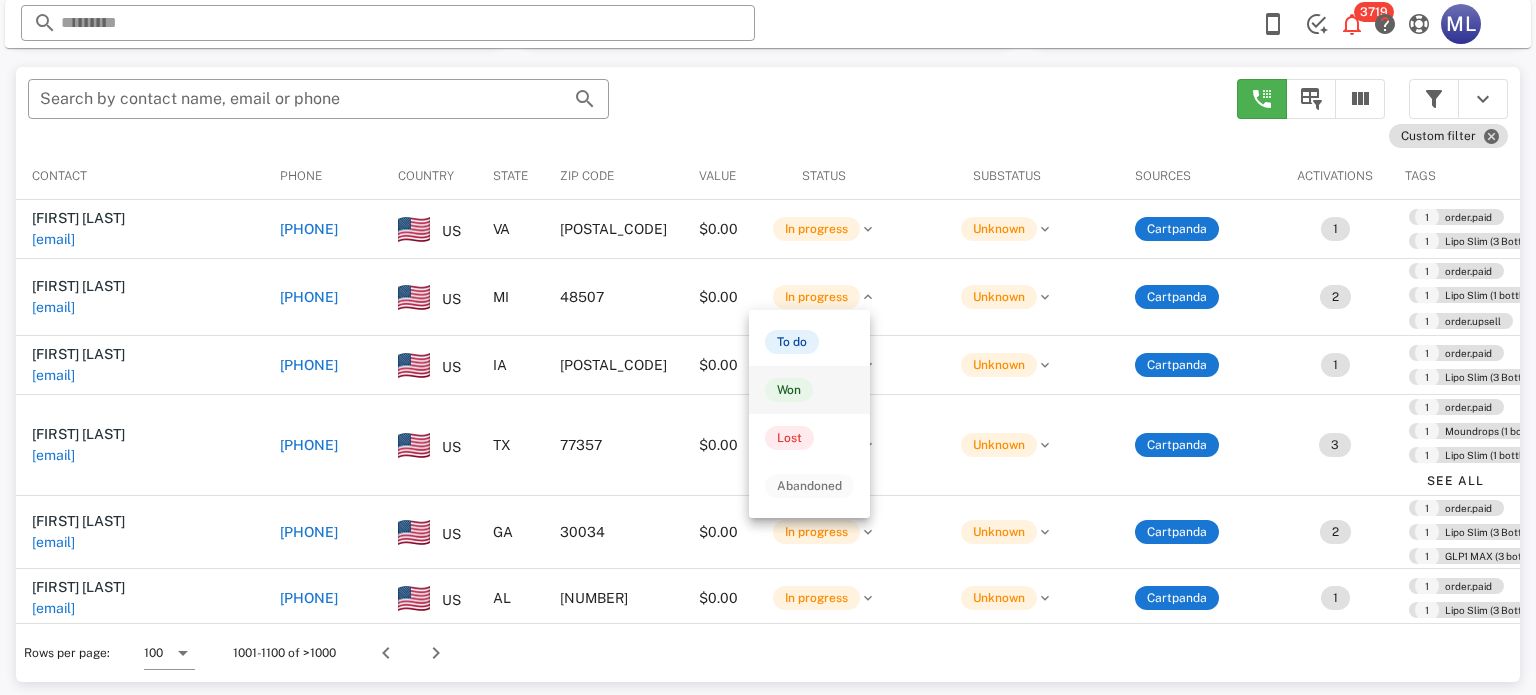 scroll, scrollTop: 380, scrollLeft: 0, axis: vertical 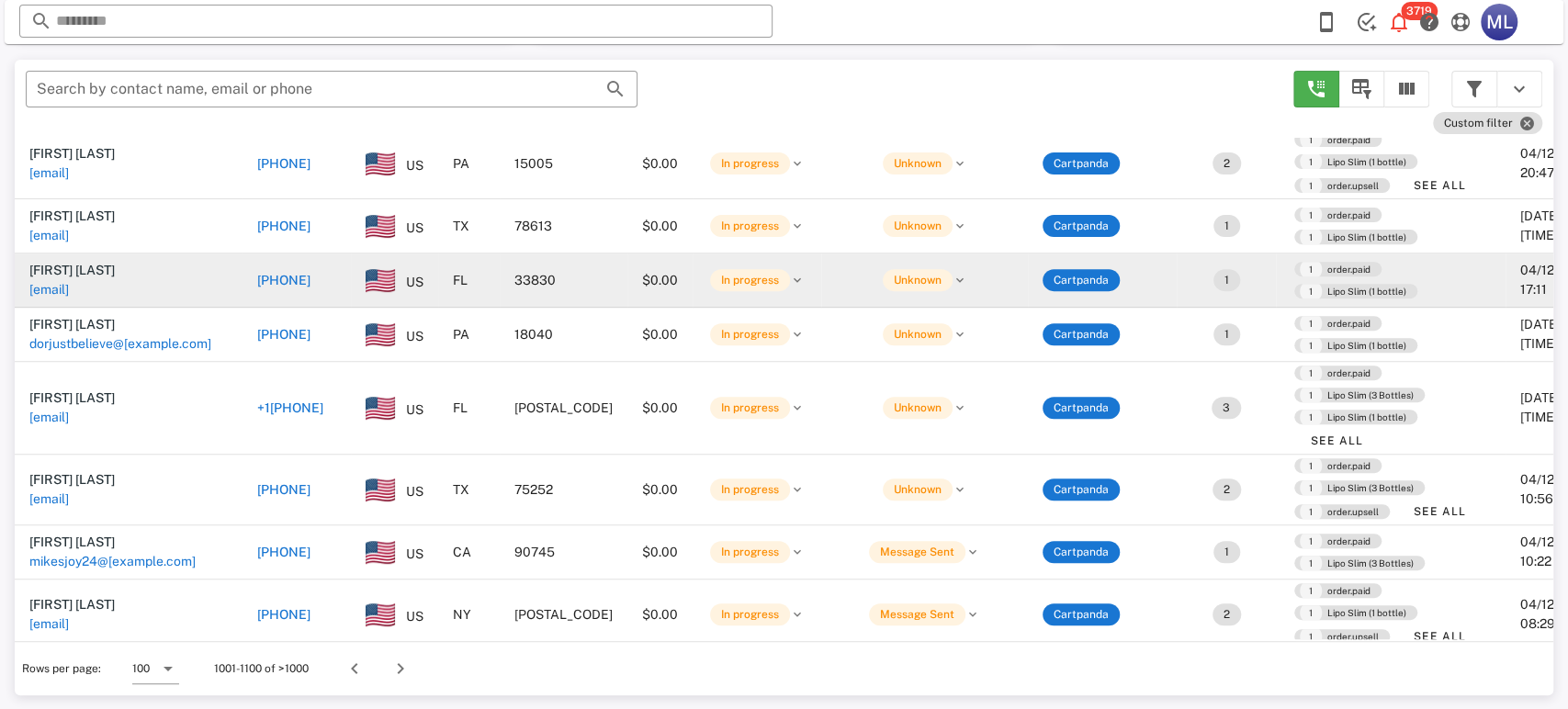 click on "[PHONE]" at bounding box center (284, 280) 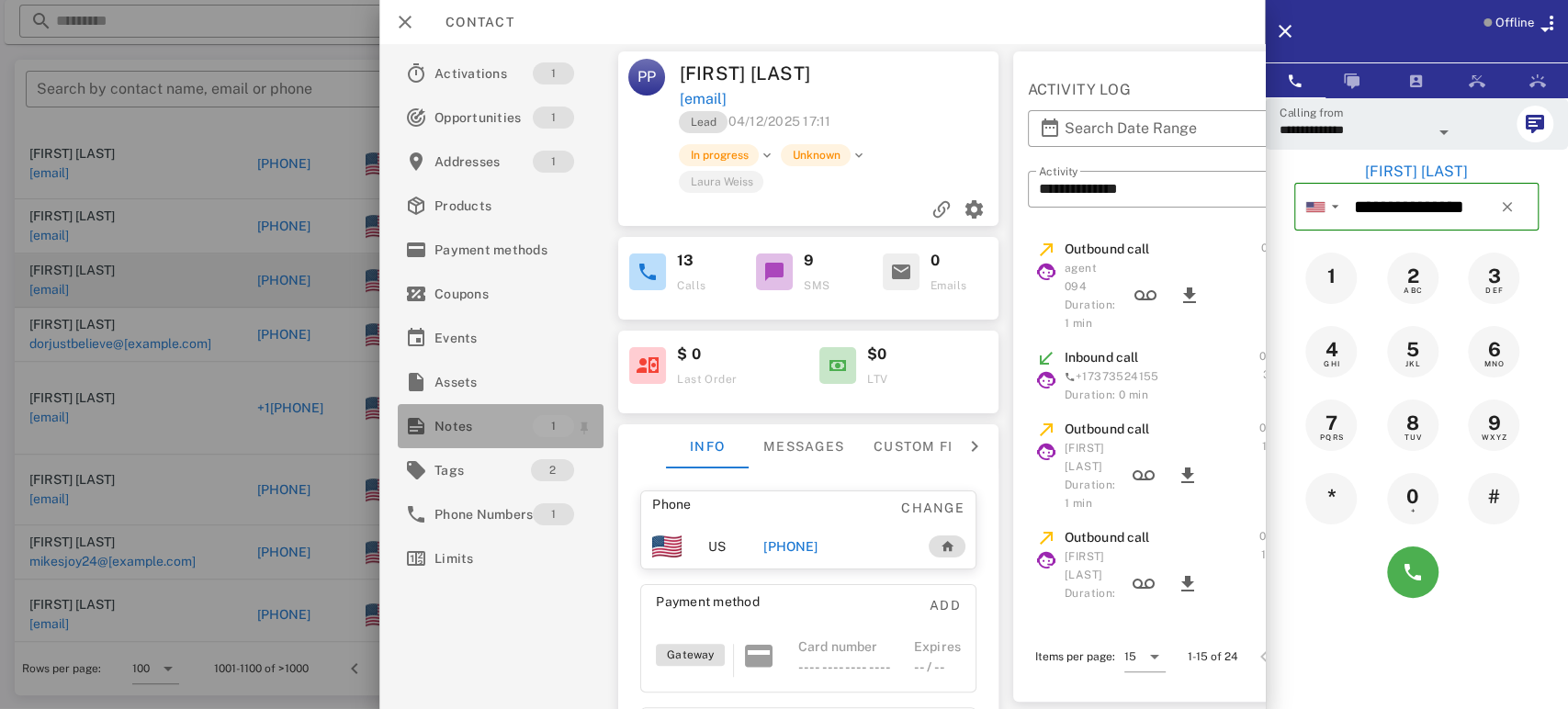 click on "Notes" at bounding box center [483, 426] 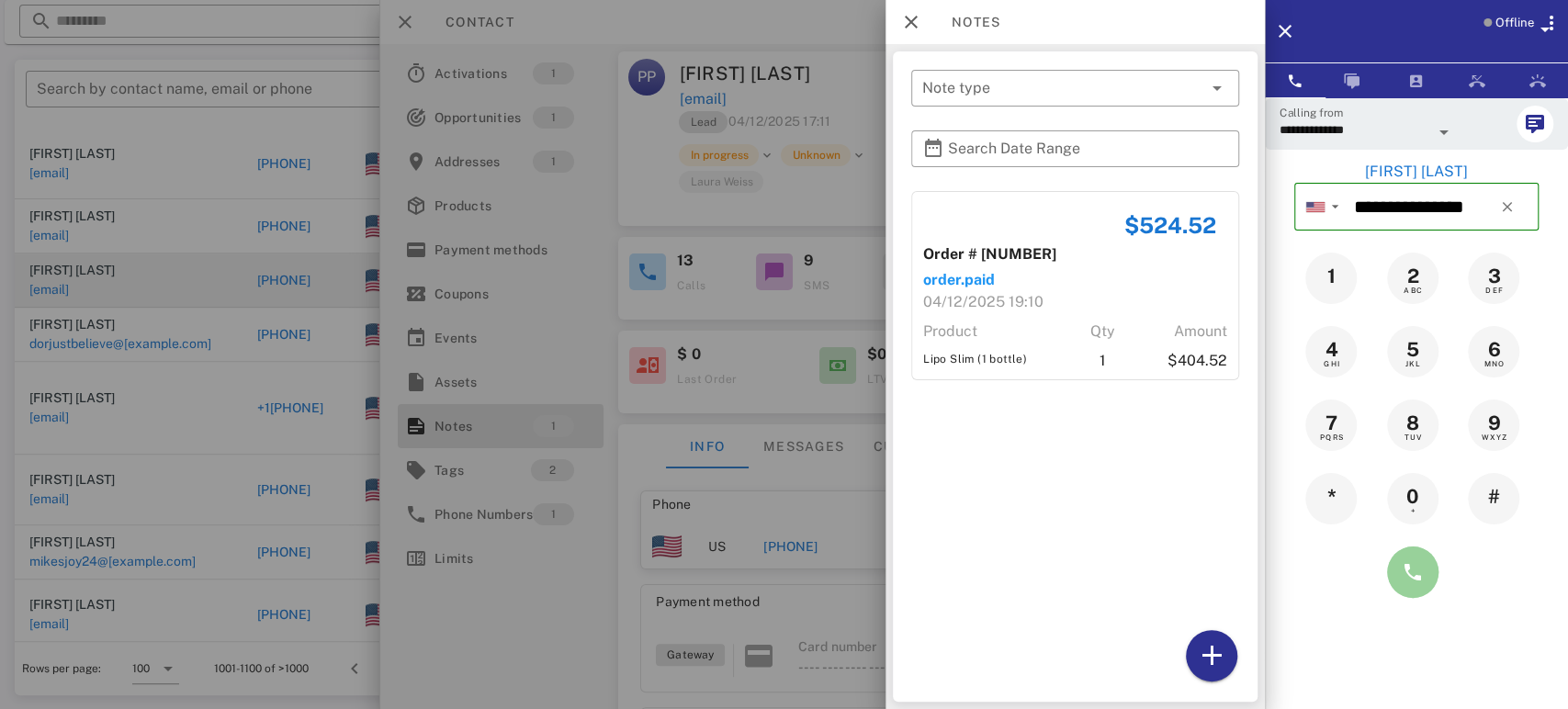 click at bounding box center [1413, 572] 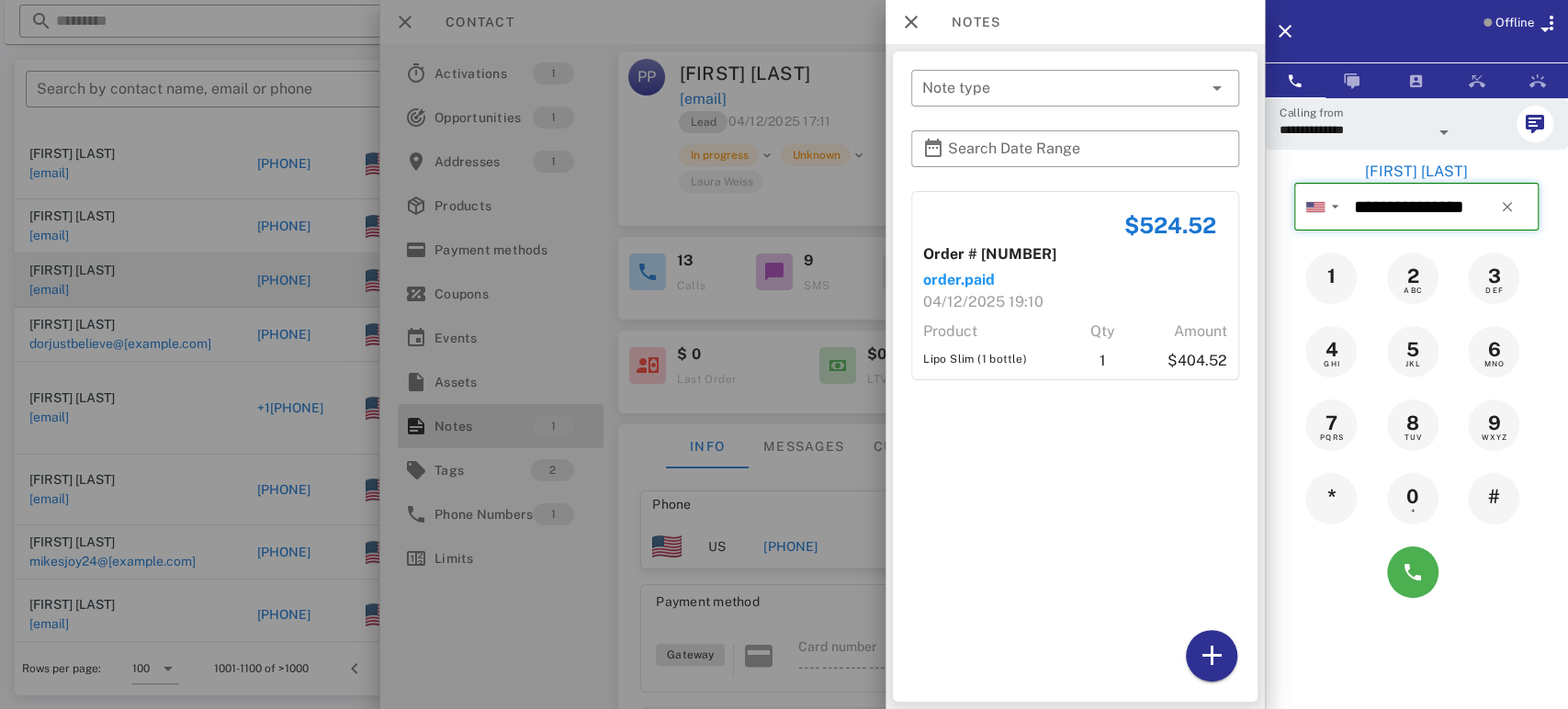 type 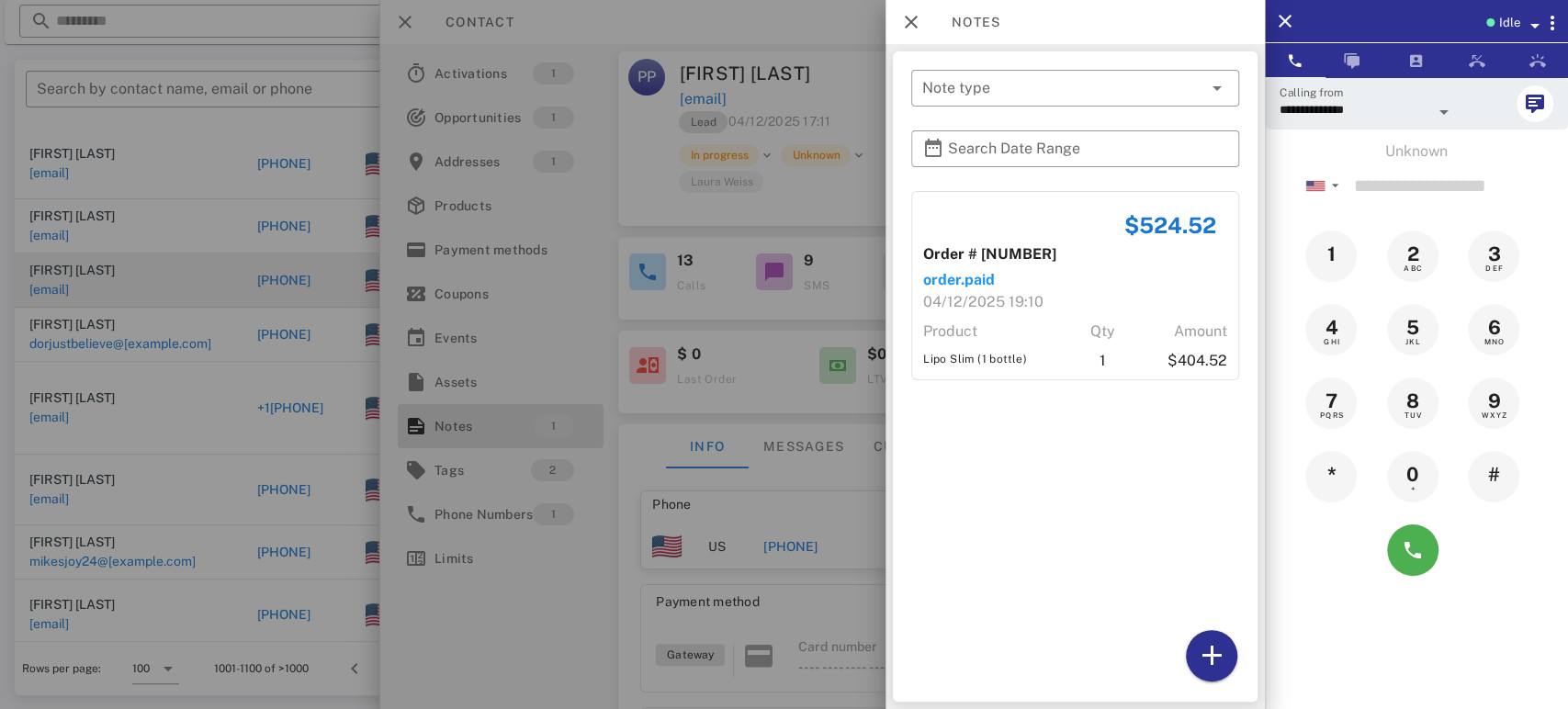click at bounding box center (1444, 112) 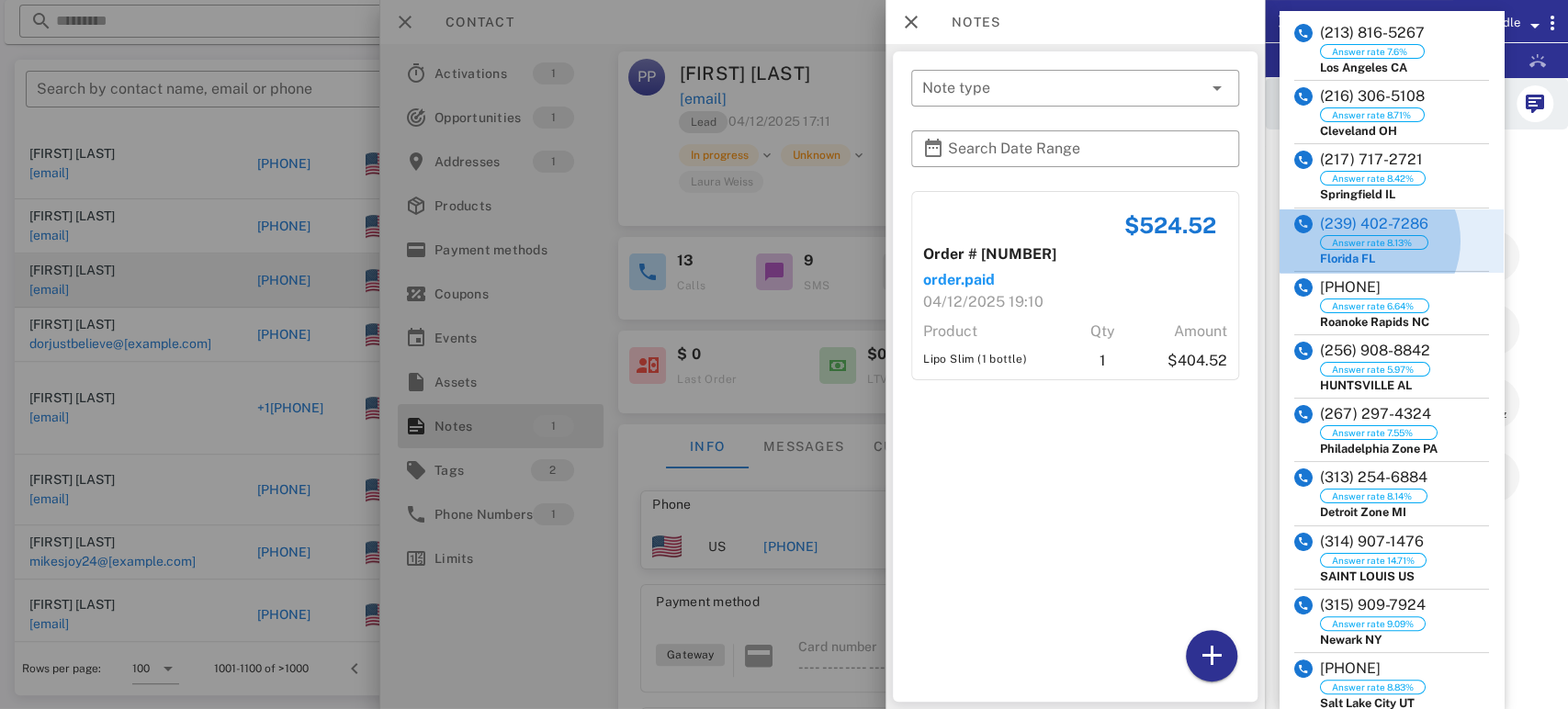 click on "(239) 402-7286" at bounding box center [1374, 224] 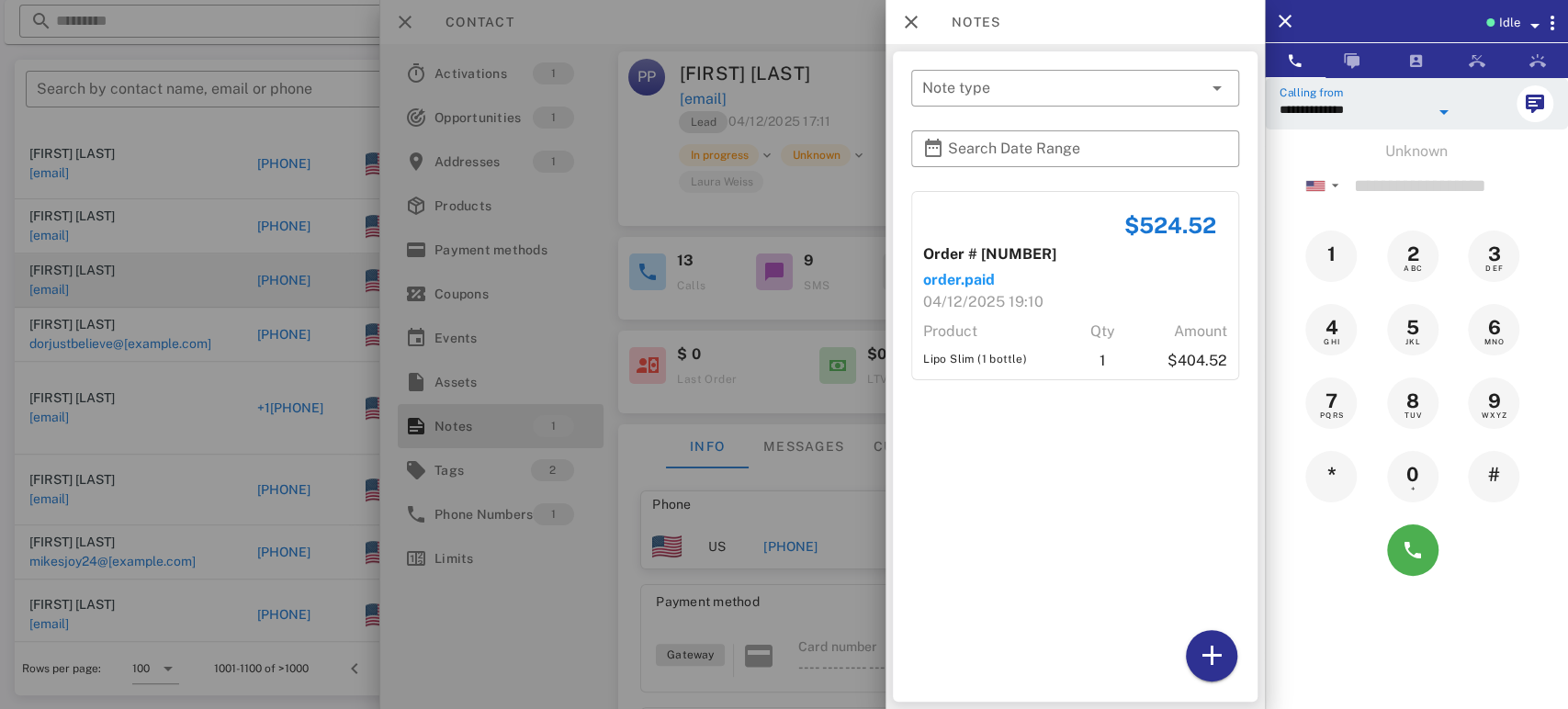 click on "**********" at bounding box center (1354, 109) 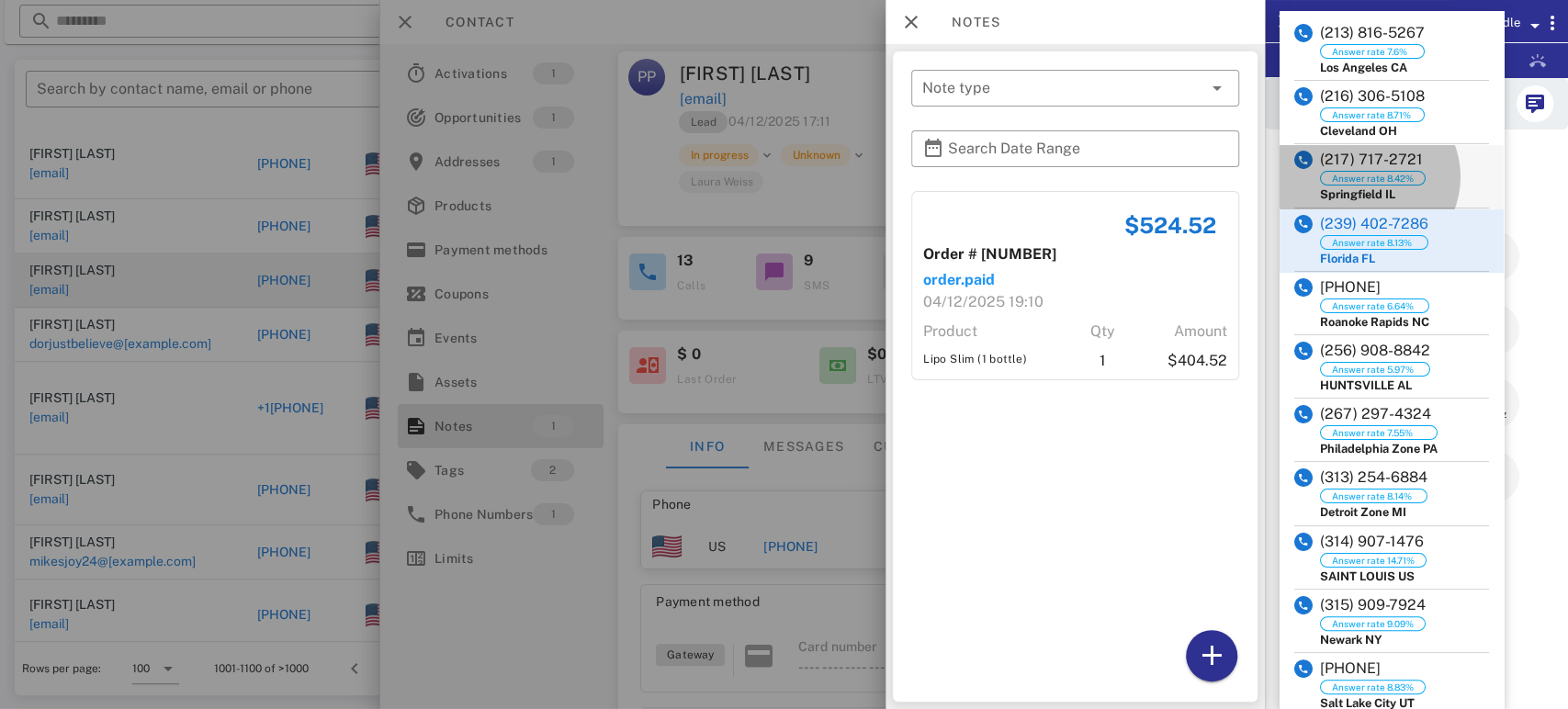 click on "(217) 717-2721" at bounding box center [1372, 160] 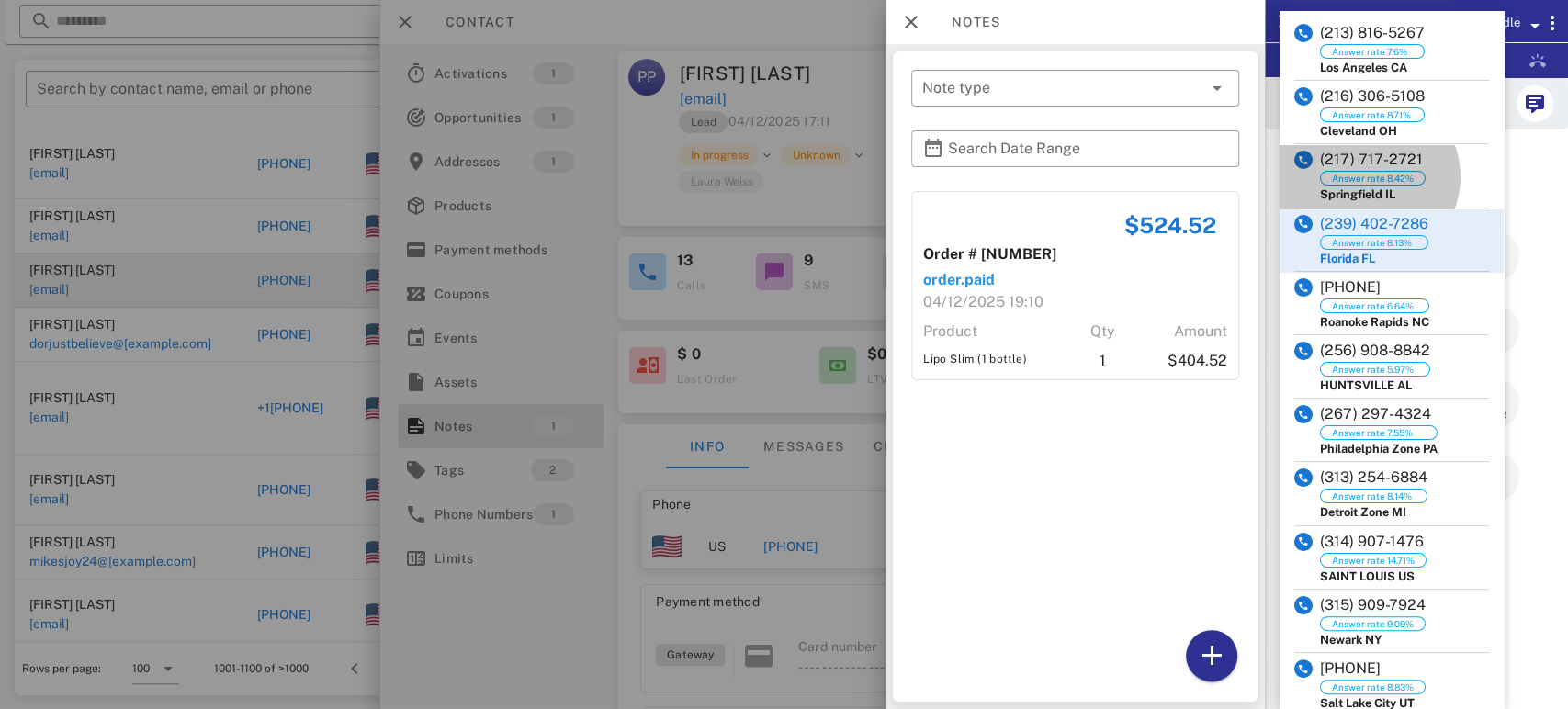 type on "**********" 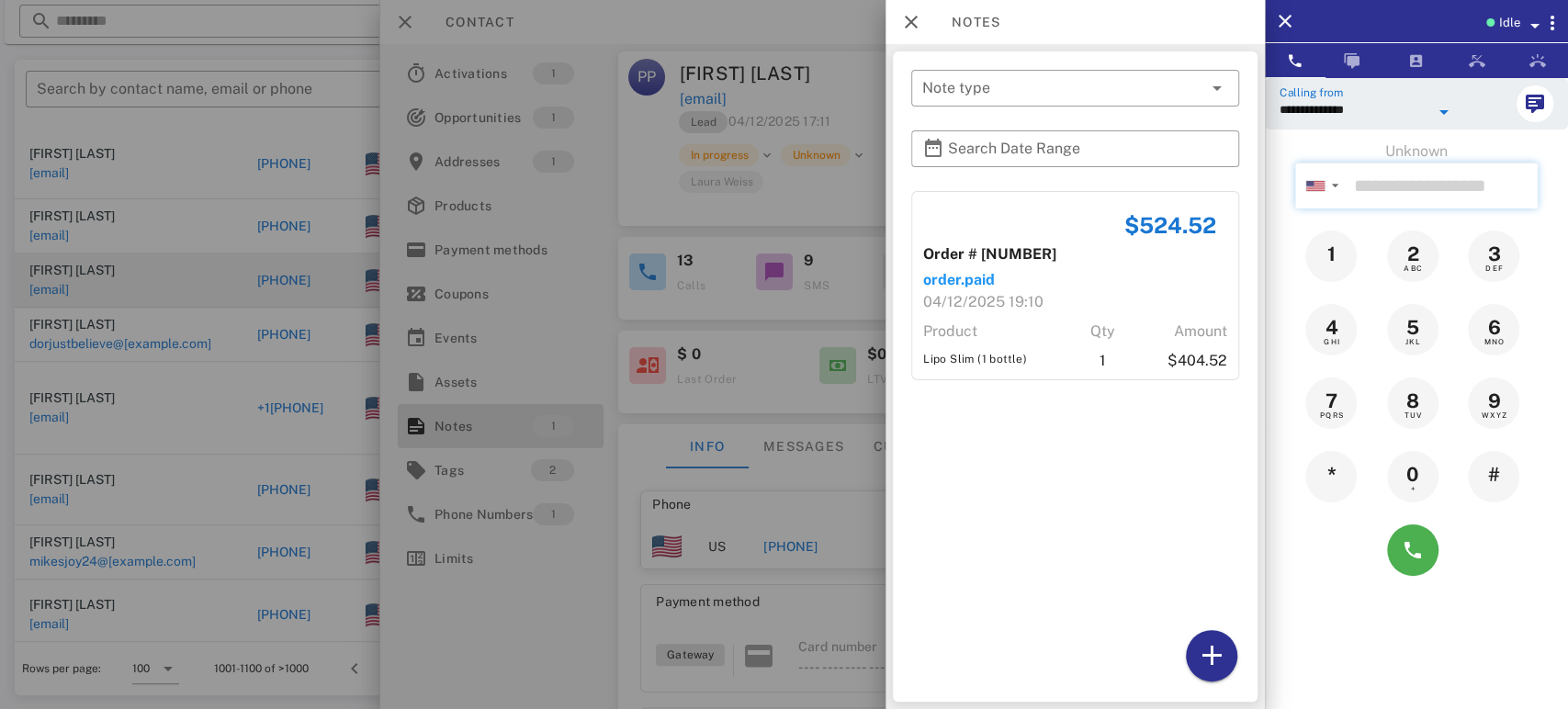 click at bounding box center [1442, 186] 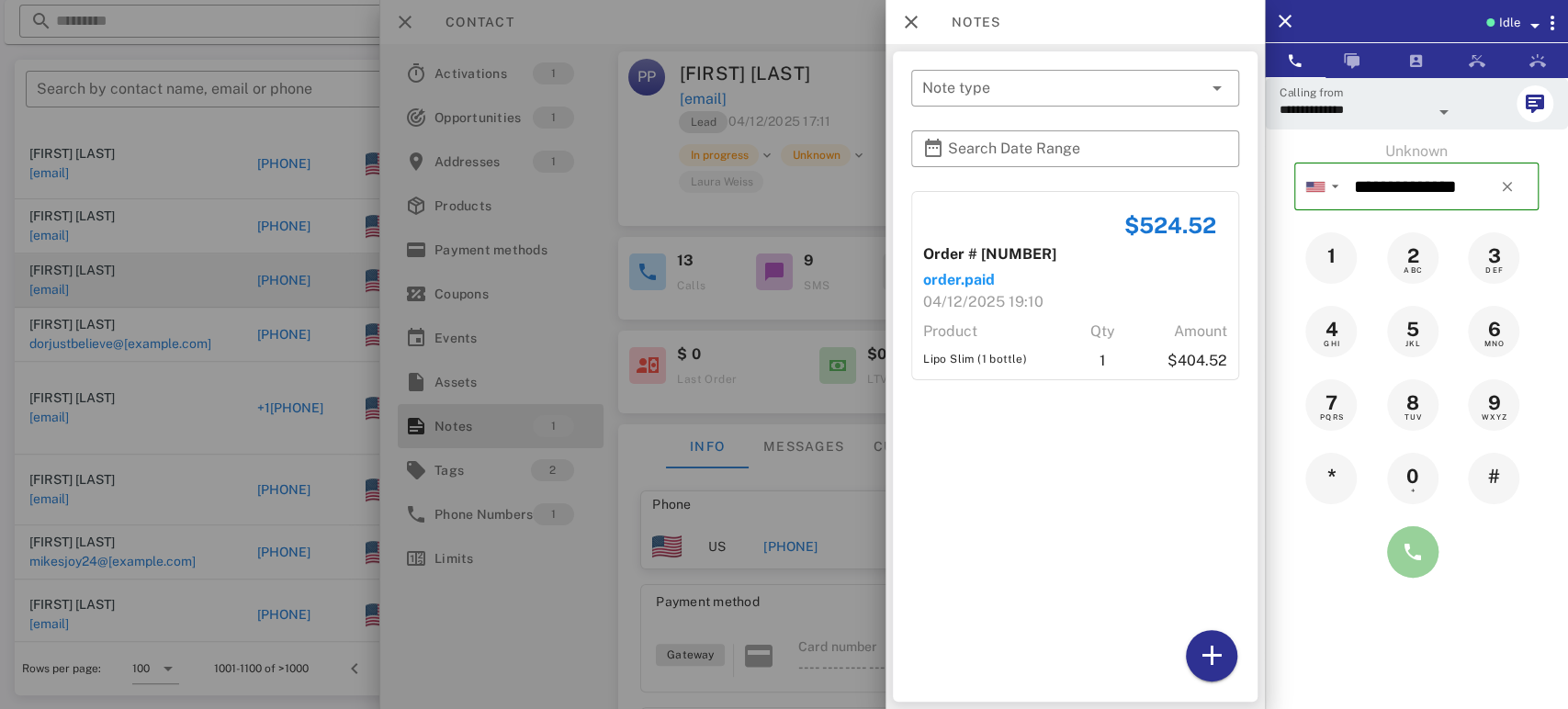click at bounding box center (1413, 552) 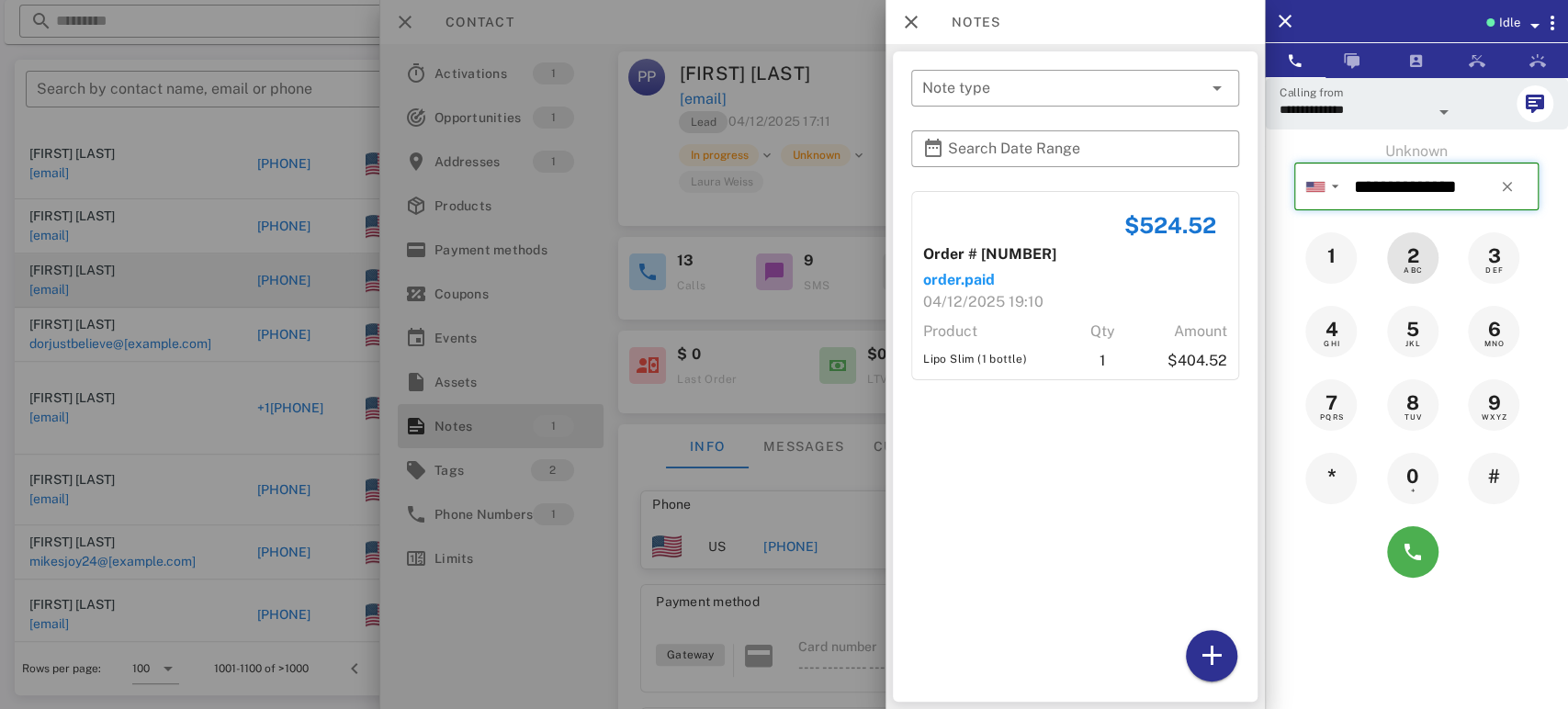 type on "**********" 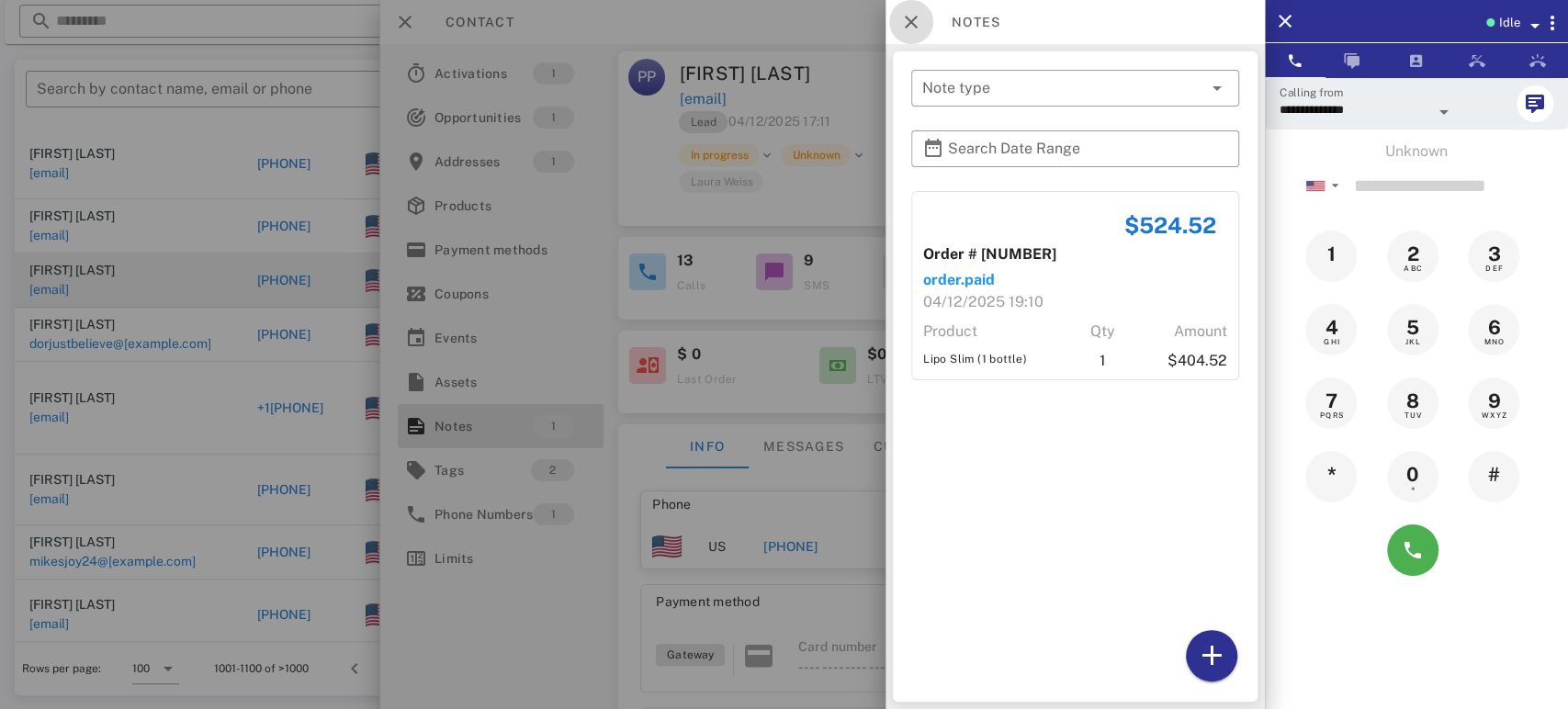 click at bounding box center [911, 22] 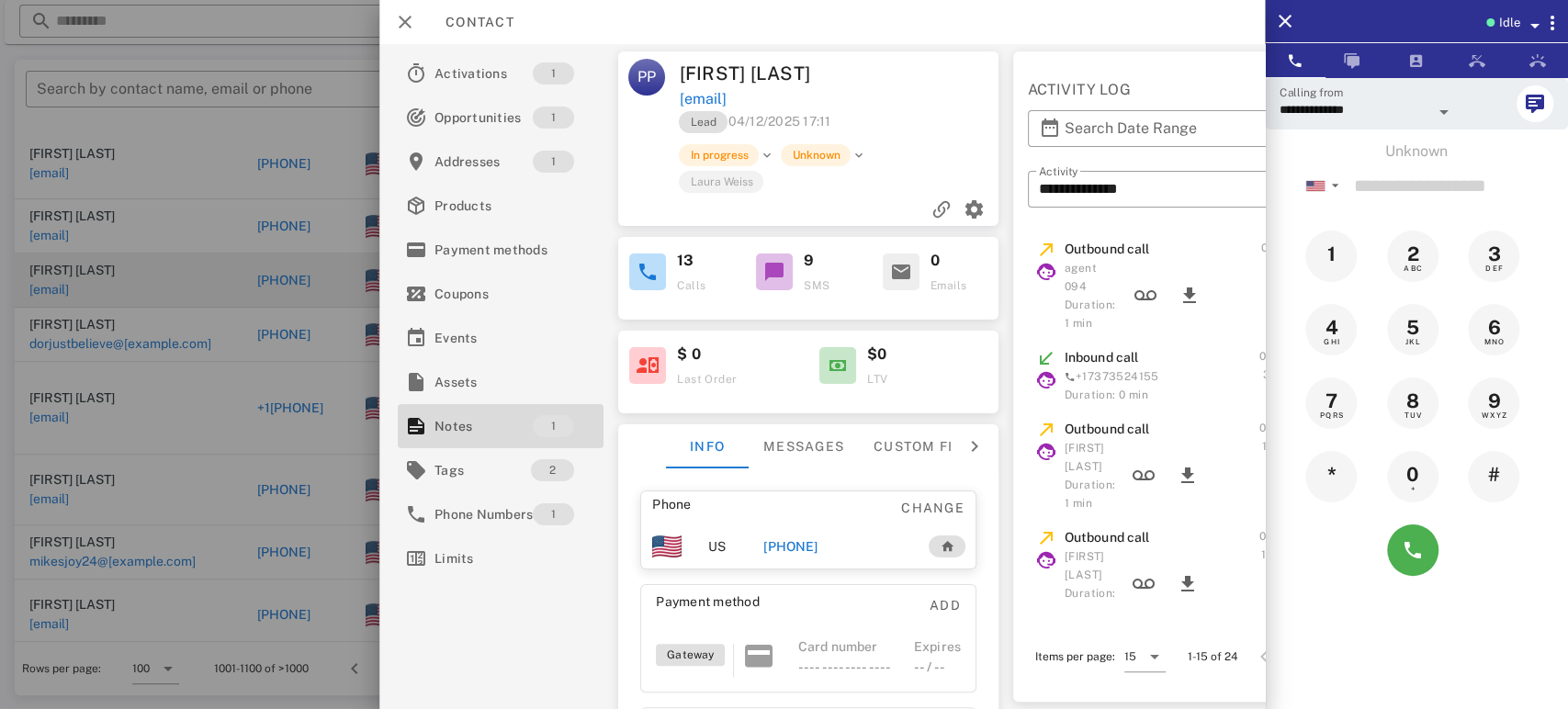 click on "[PHONE]" at bounding box center [791, 546] 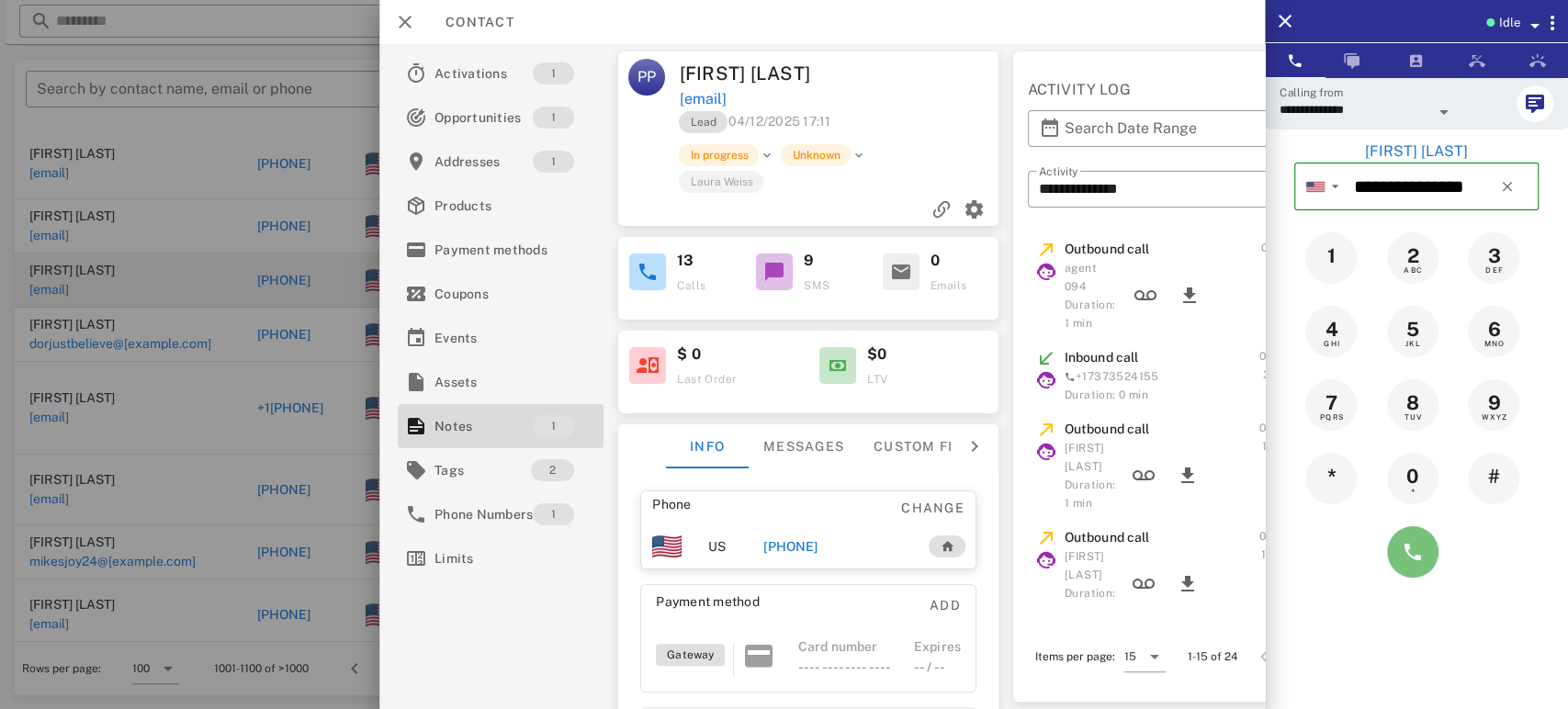 click at bounding box center (1413, 552) 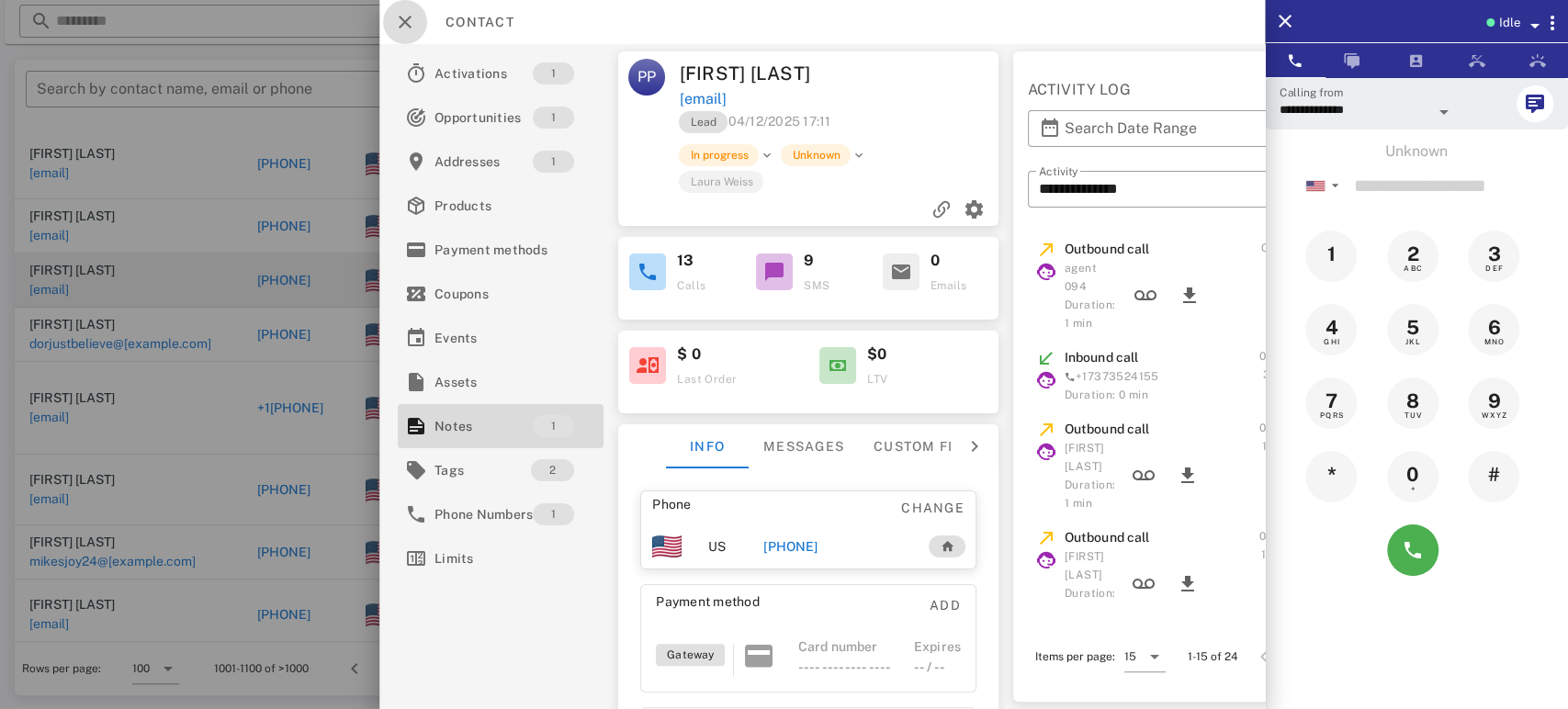 click at bounding box center [405, 22] 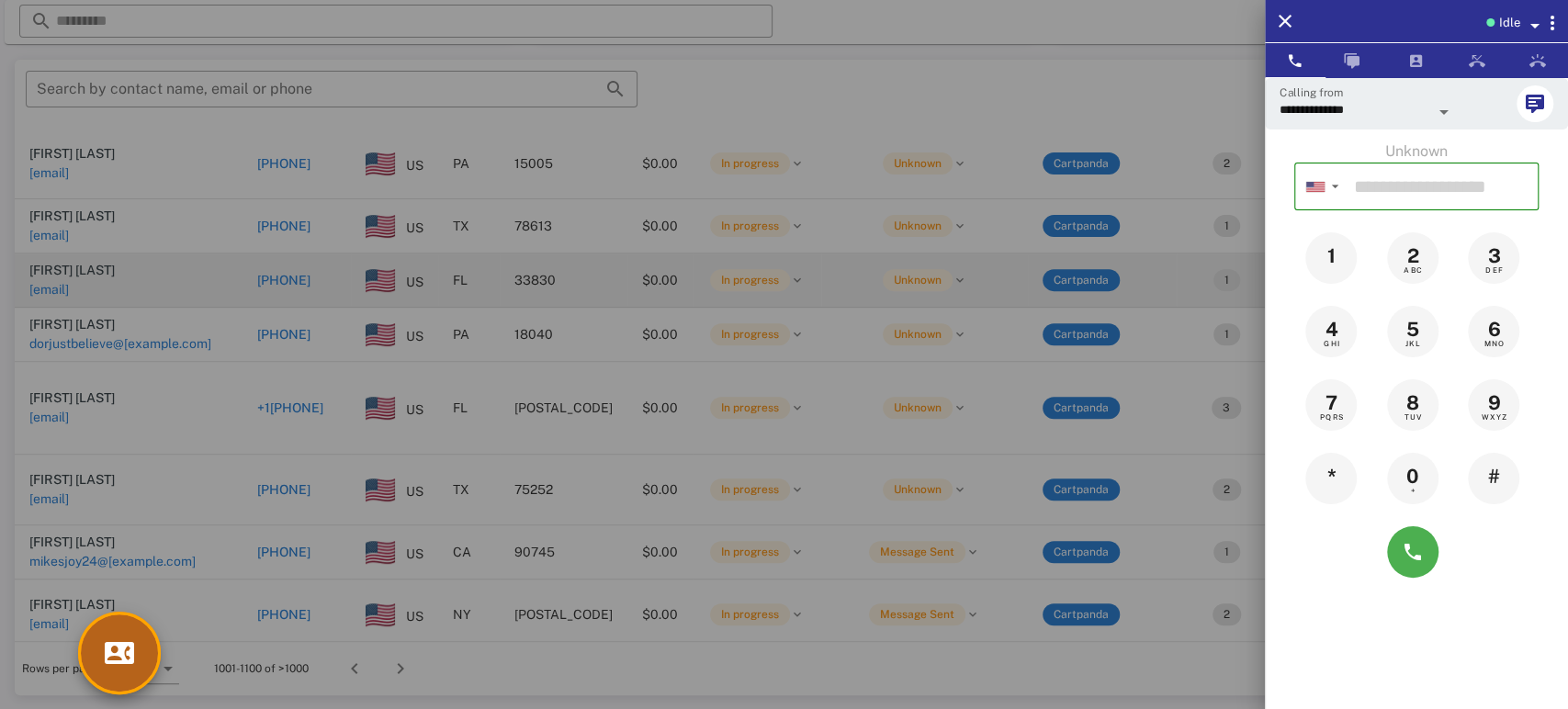 click at bounding box center (119, 653) 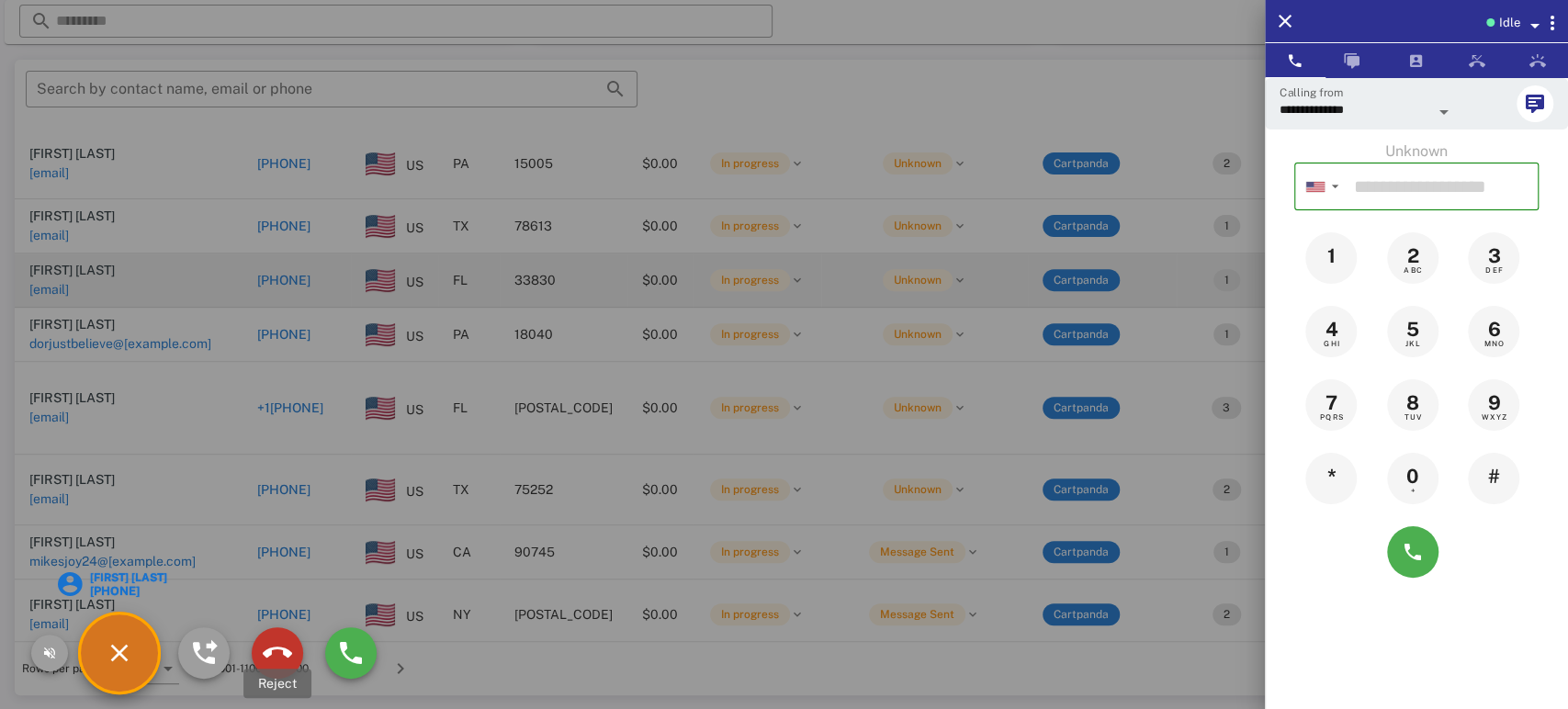 click at bounding box center [277, 653] 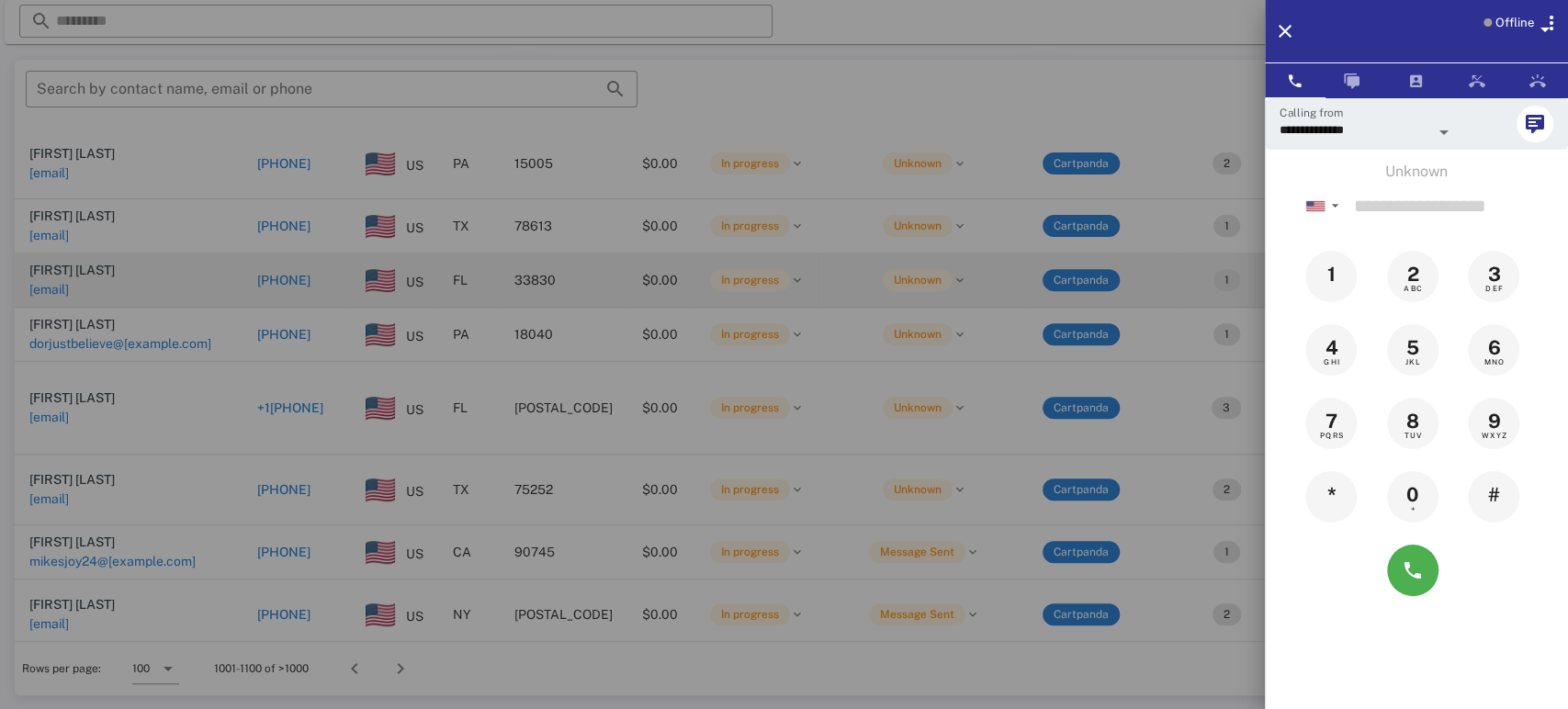 click at bounding box center (784, 354) 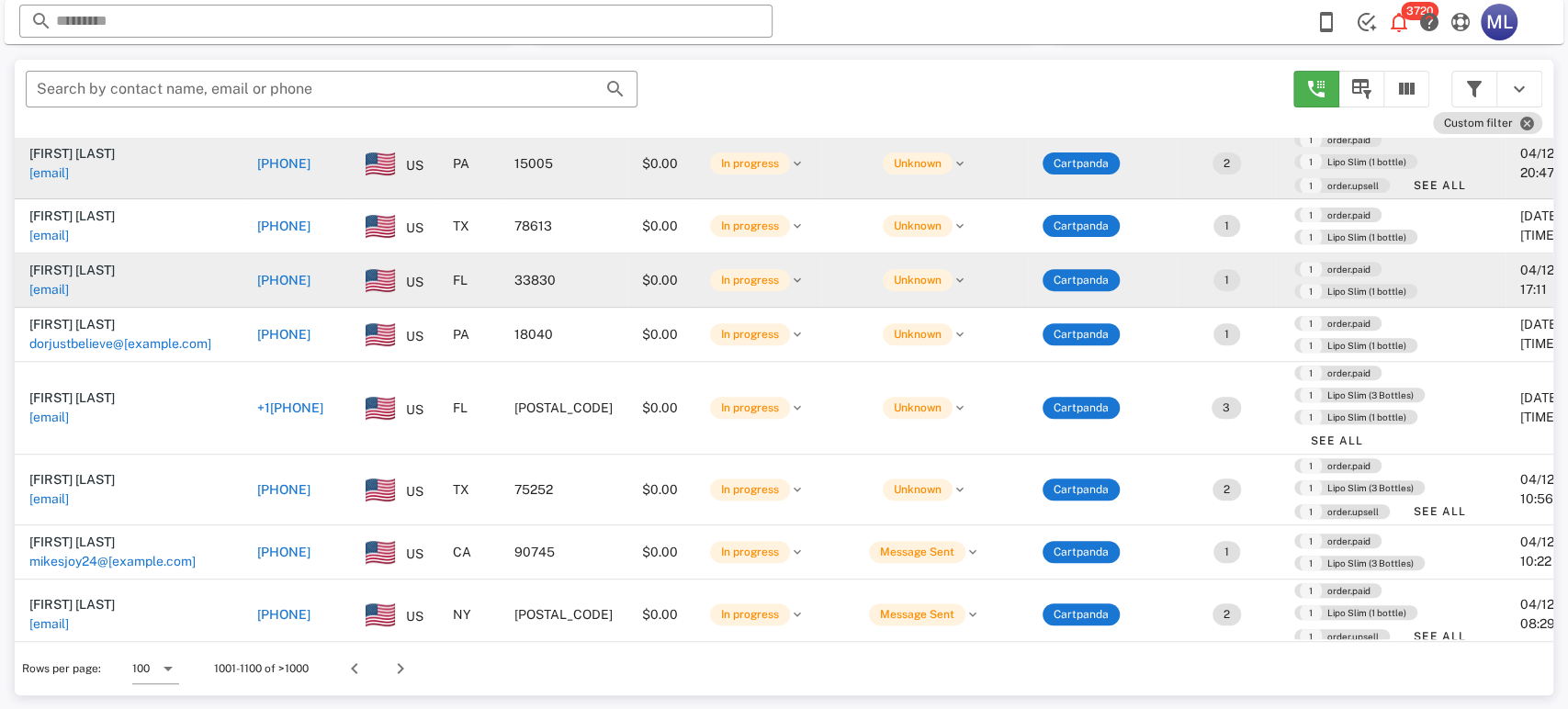 click on "[PHONE]" at bounding box center [284, 163] 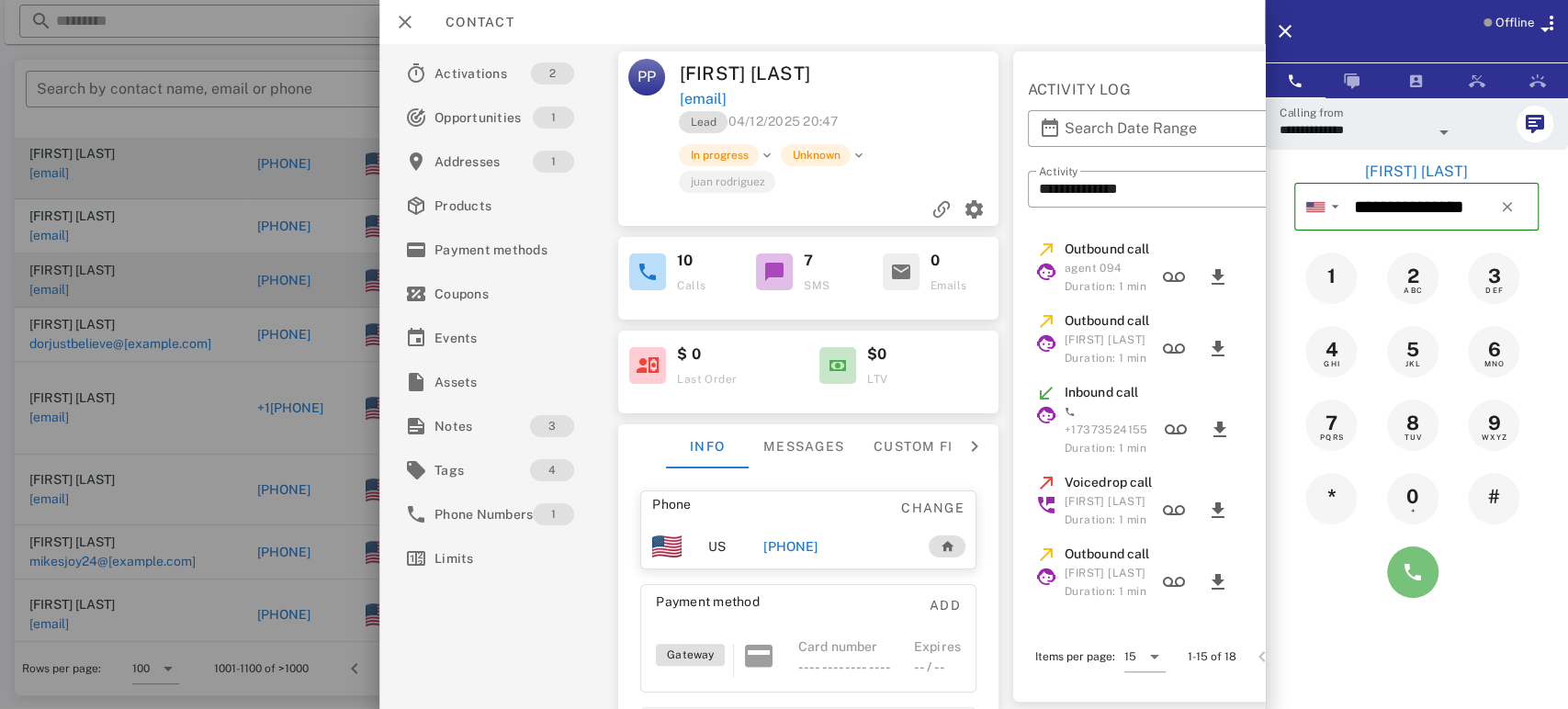 click at bounding box center [1413, 572] 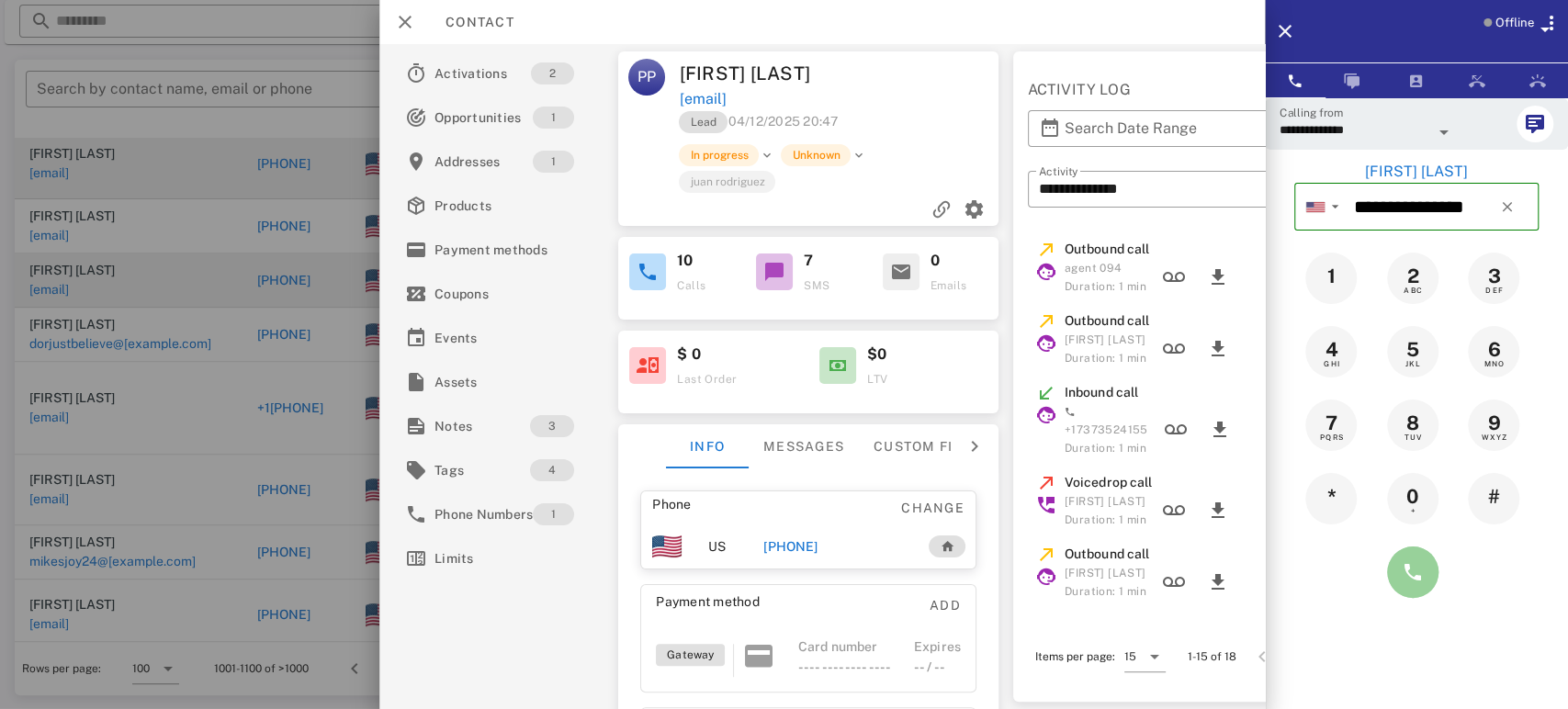 click at bounding box center (1413, 572) 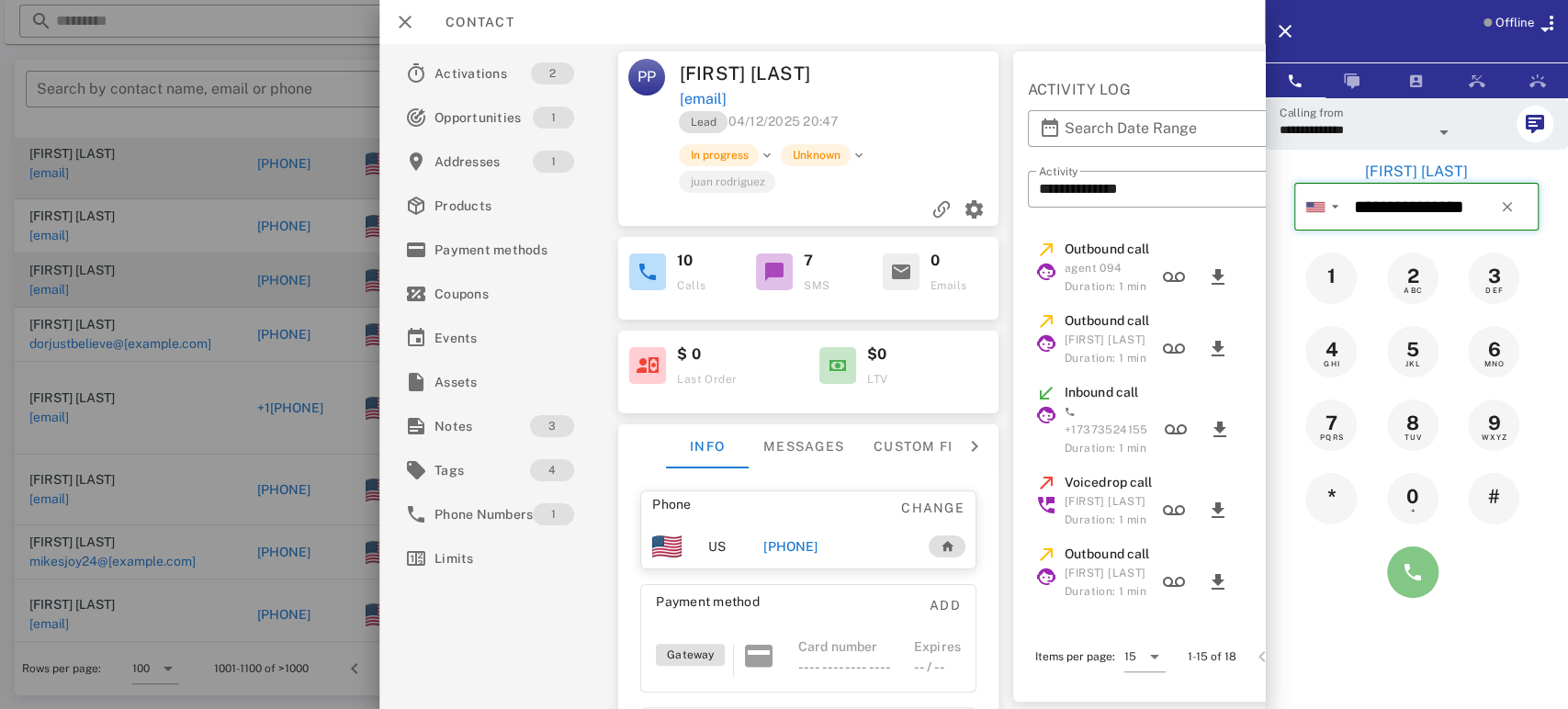 type on "**********" 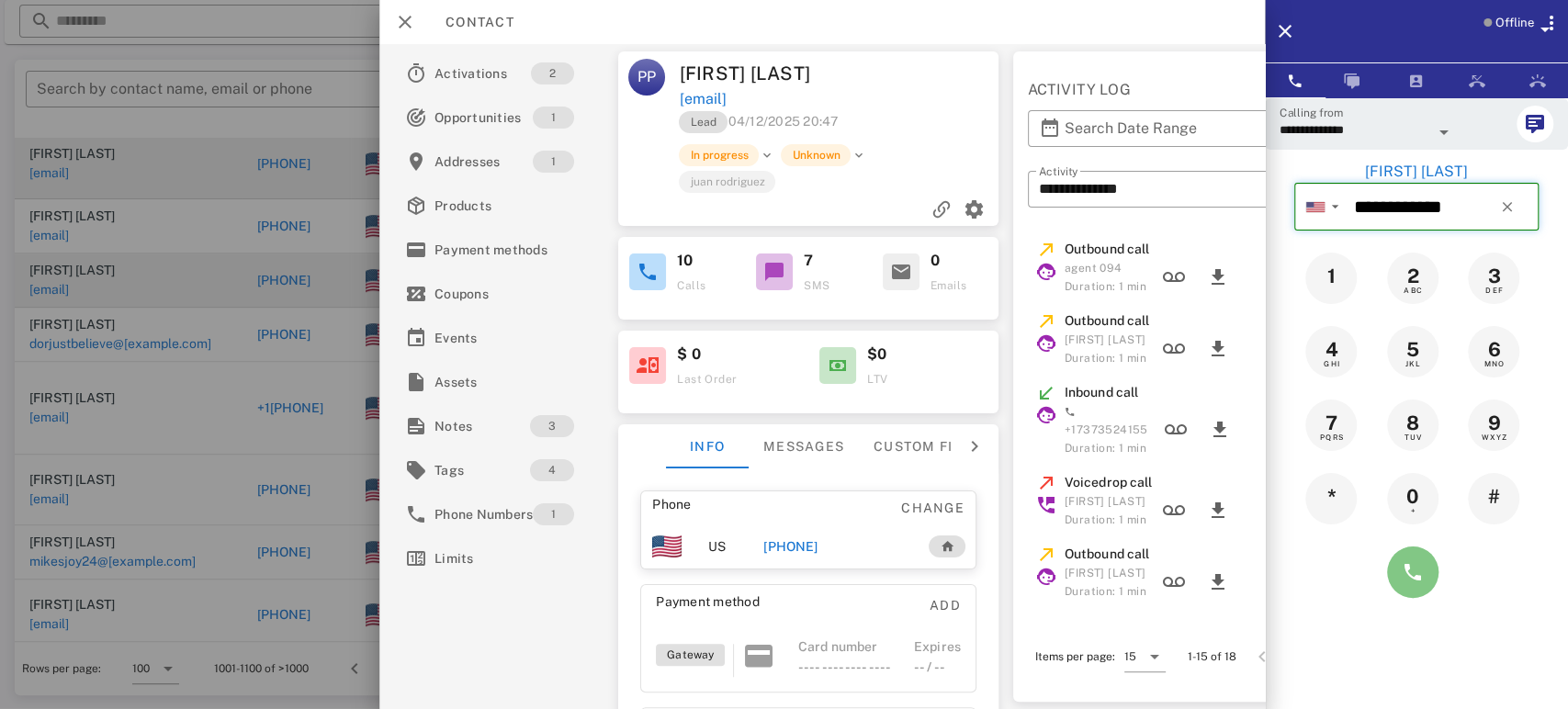 type 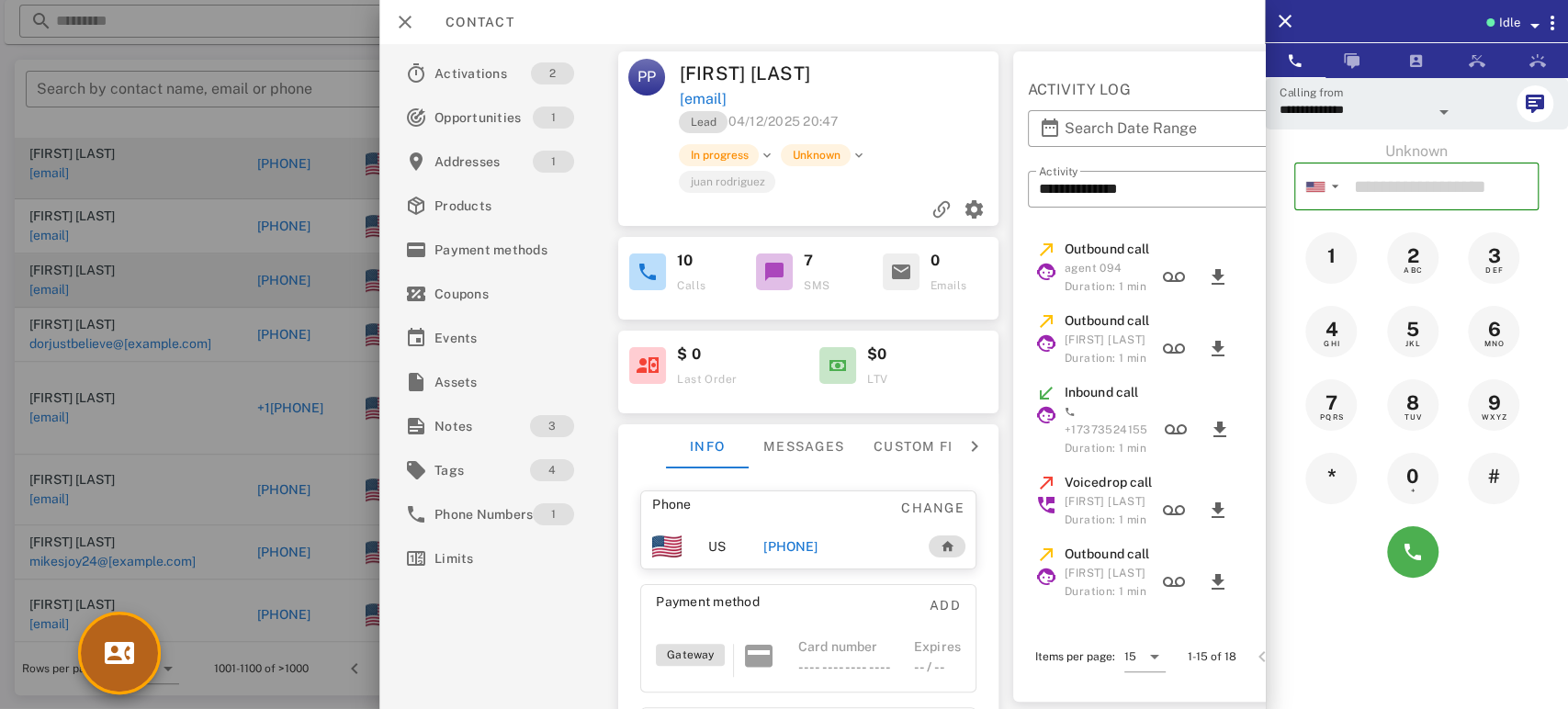 click at bounding box center [119, 653] 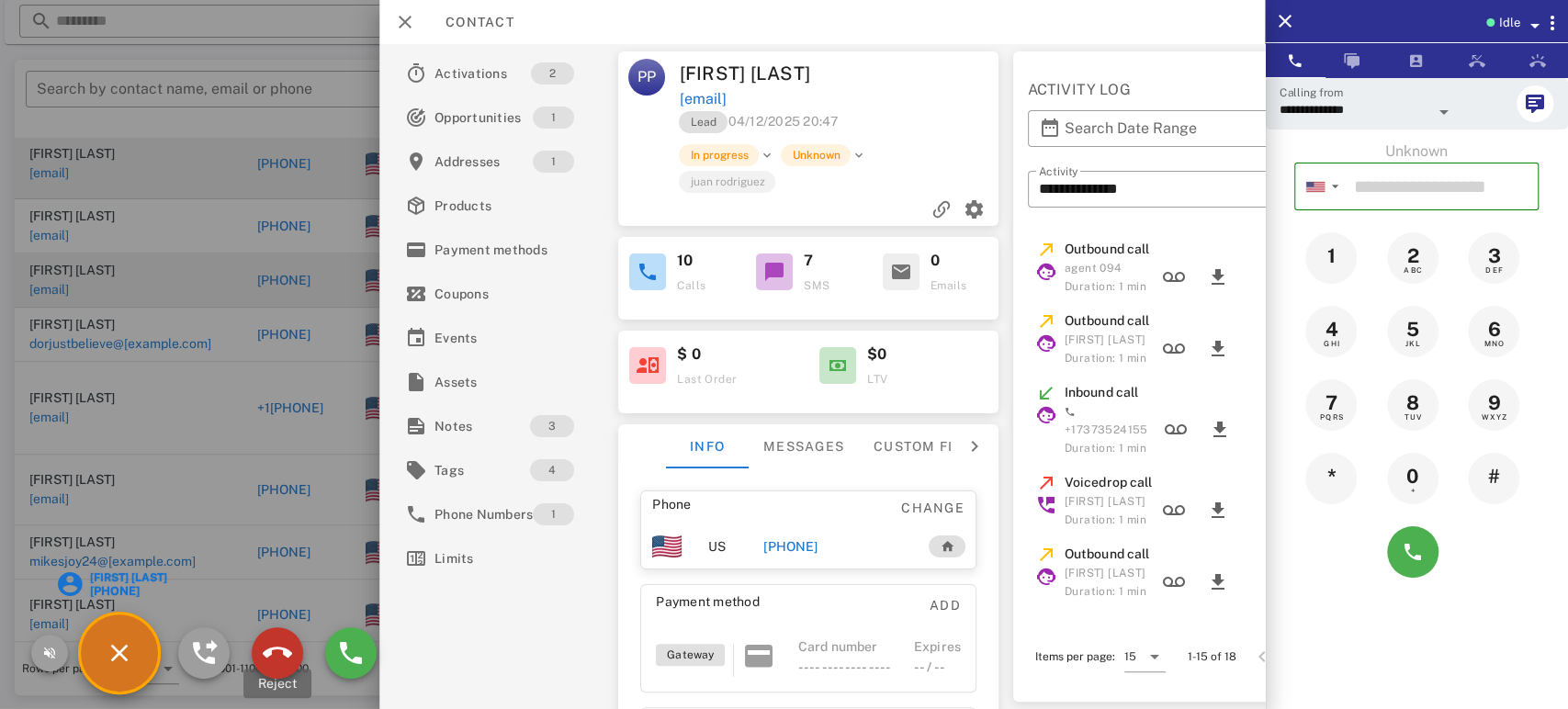 click at bounding box center (277, 653) 